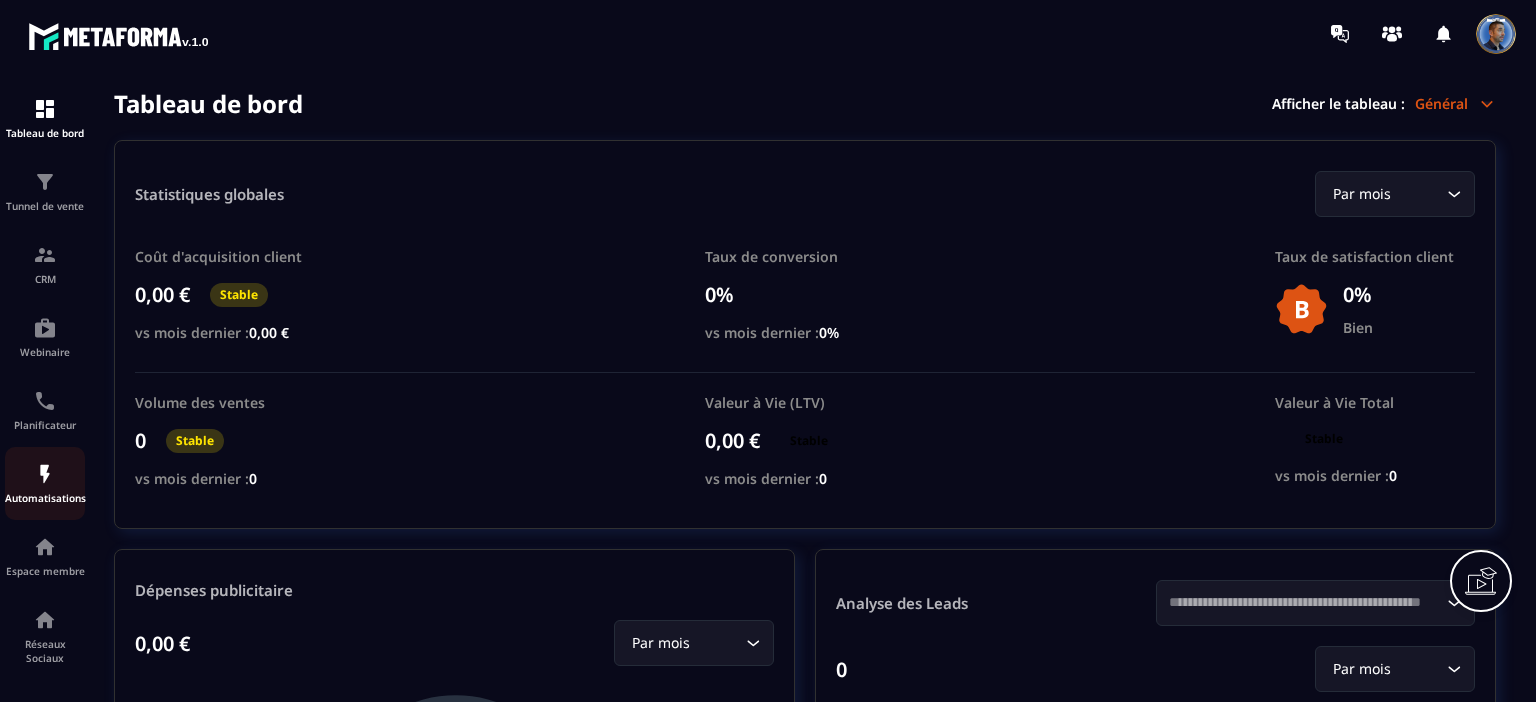 scroll, scrollTop: 0, scrollLeft: 0, axis: both 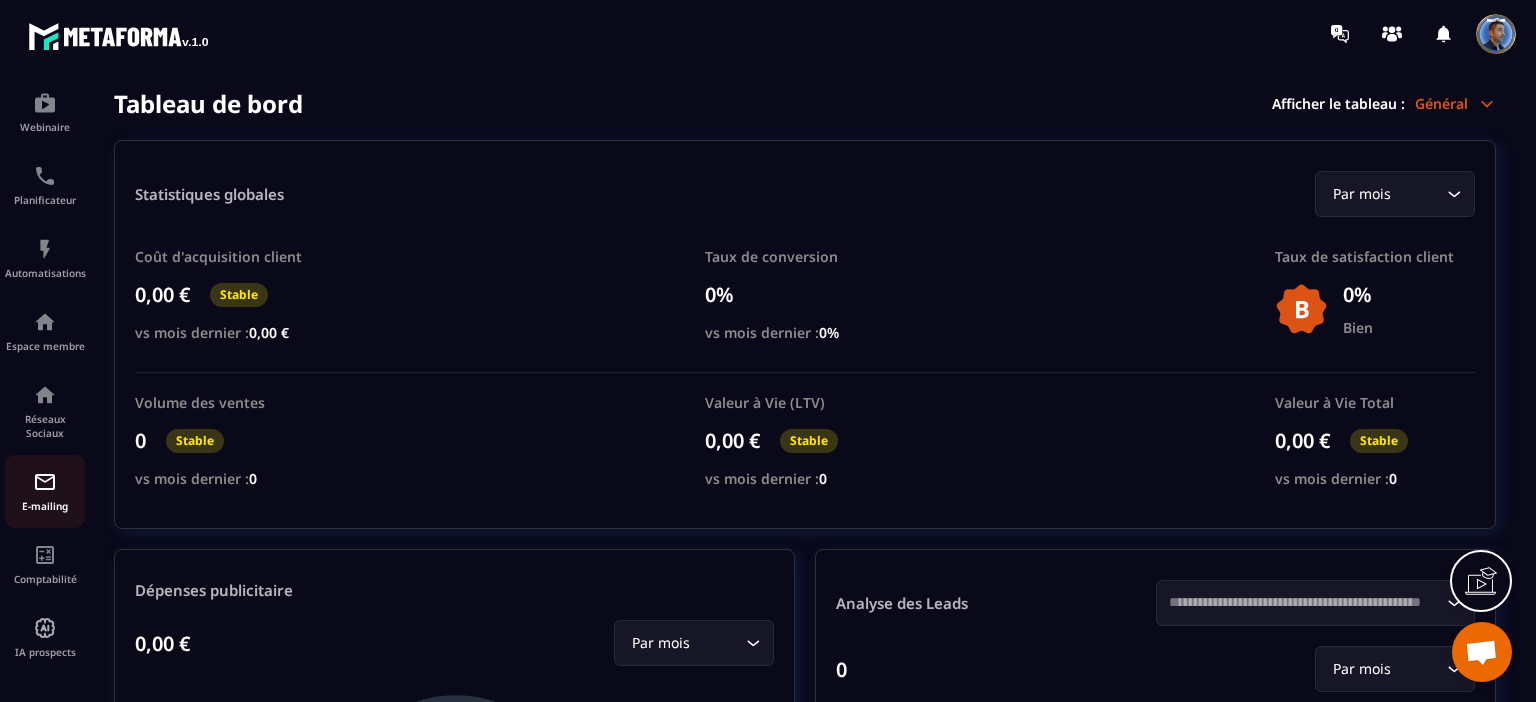 click at bounding box center (45, 482) 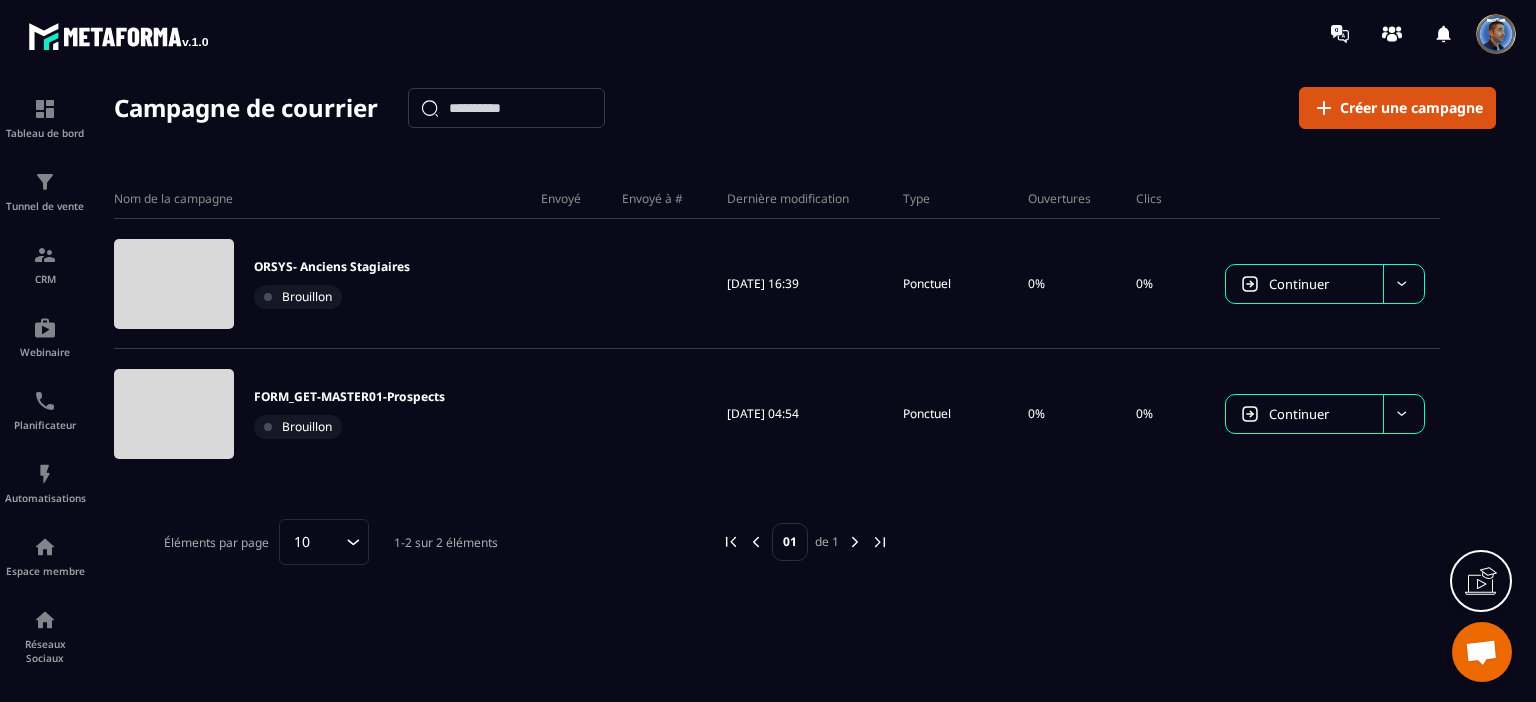 click on "Envoyé" at bounding box center [561, 199] 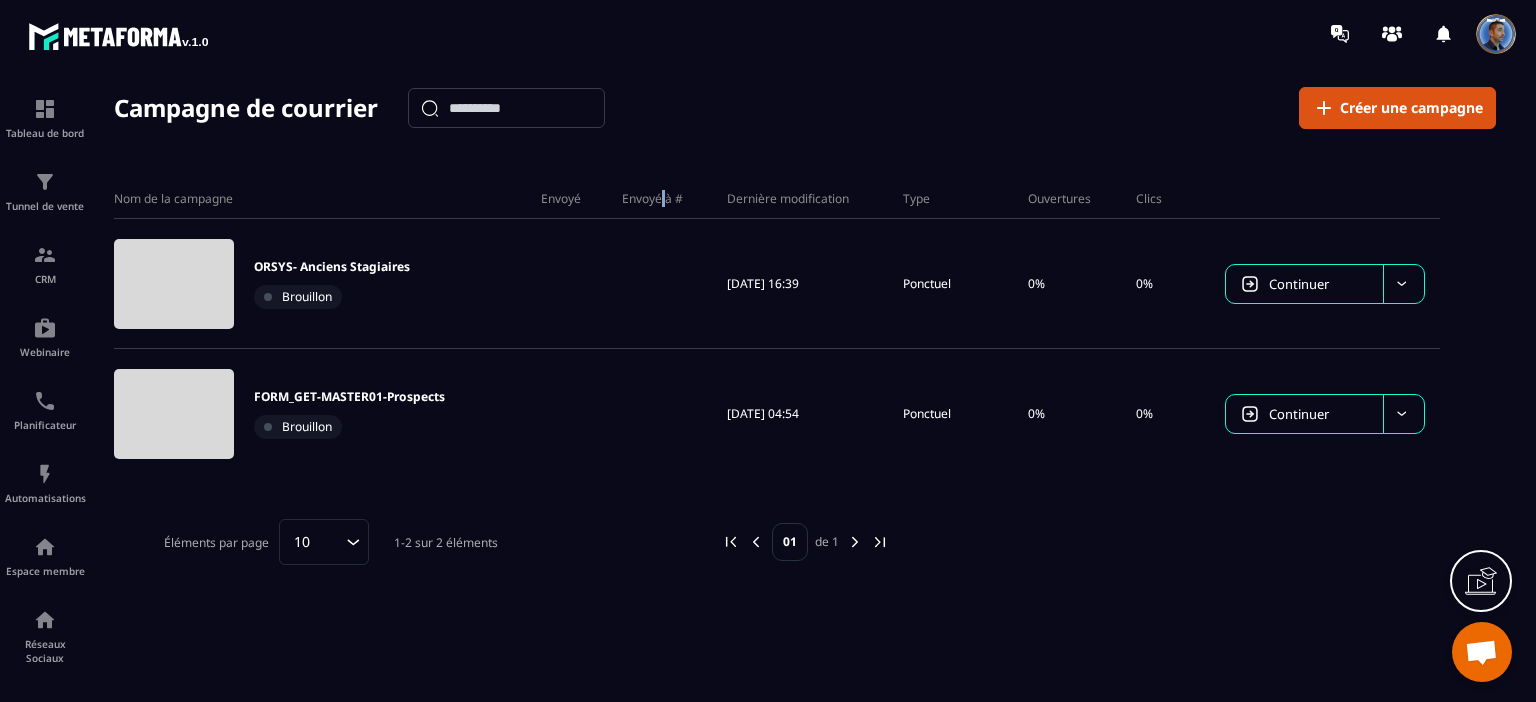 click on "Envoyé à #" at bounding box center (652, 199) 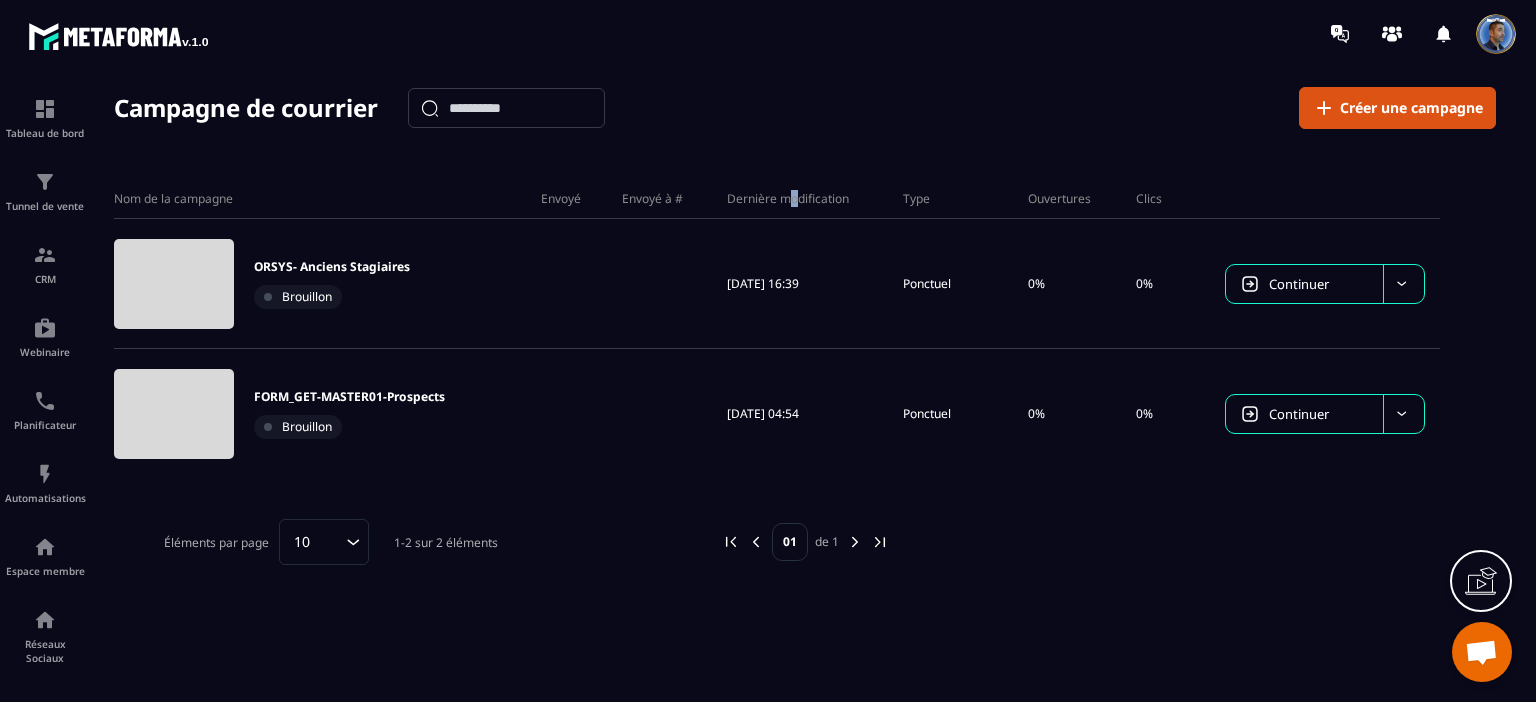 click on "Dernière modification" at bounding box center [788, 199] 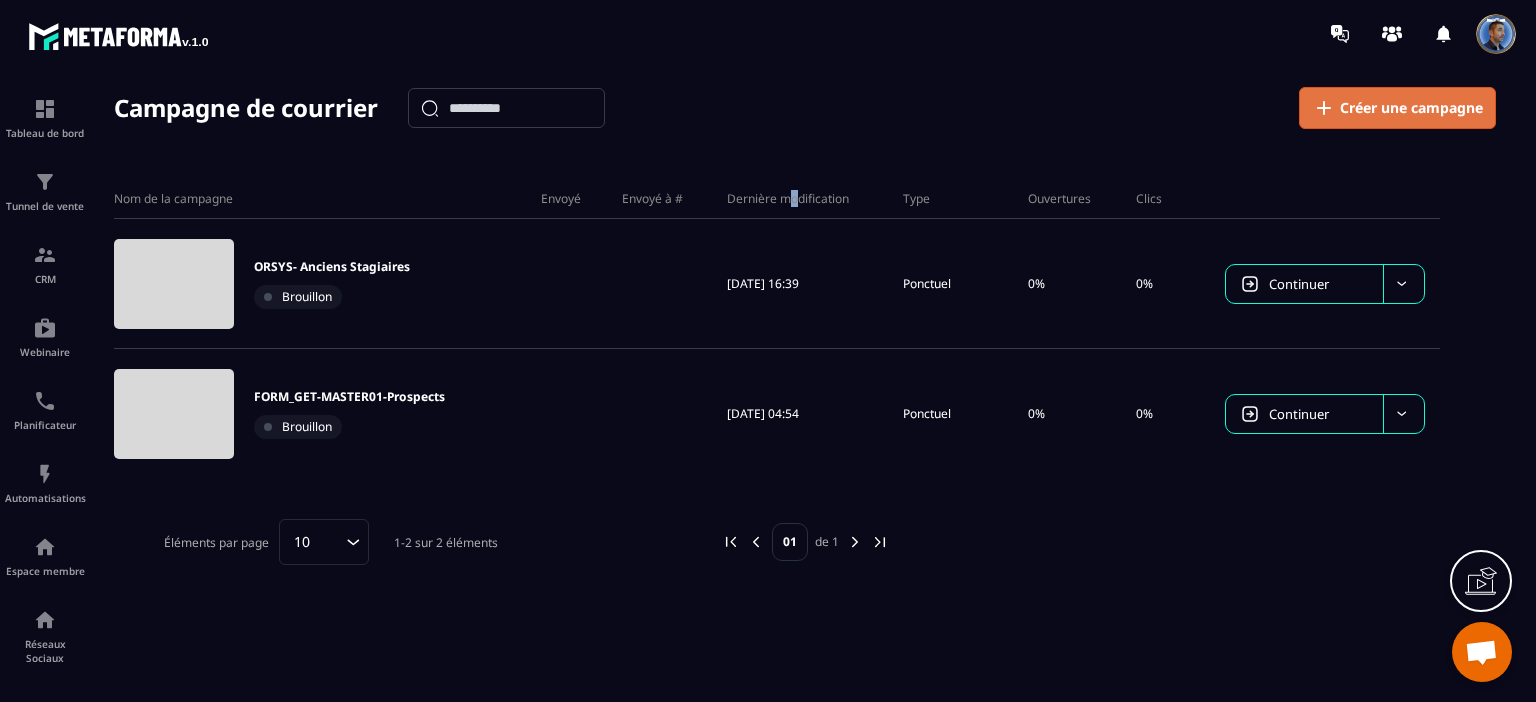 click on "Créer une campagne" at bounding box center [1411, 108] 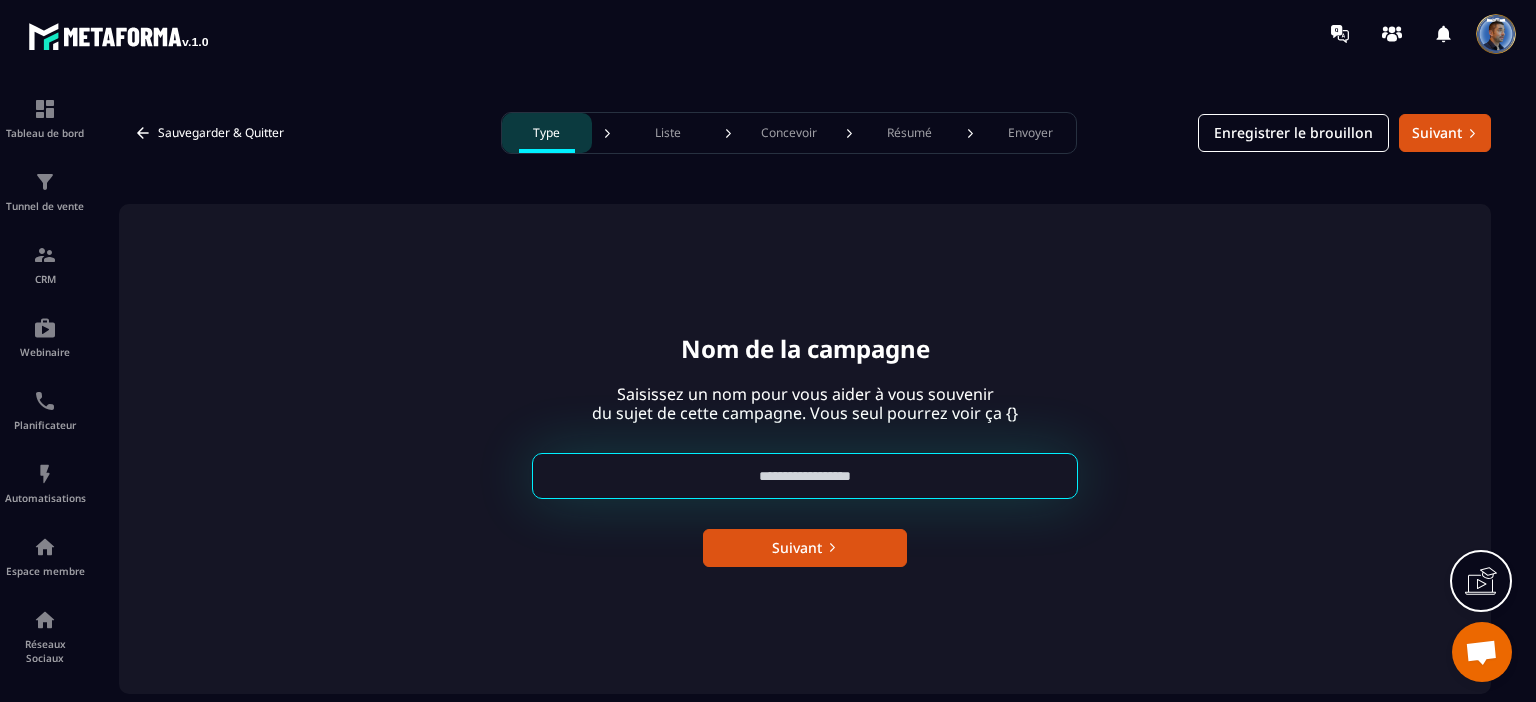 click at bounding box center (805, 476) 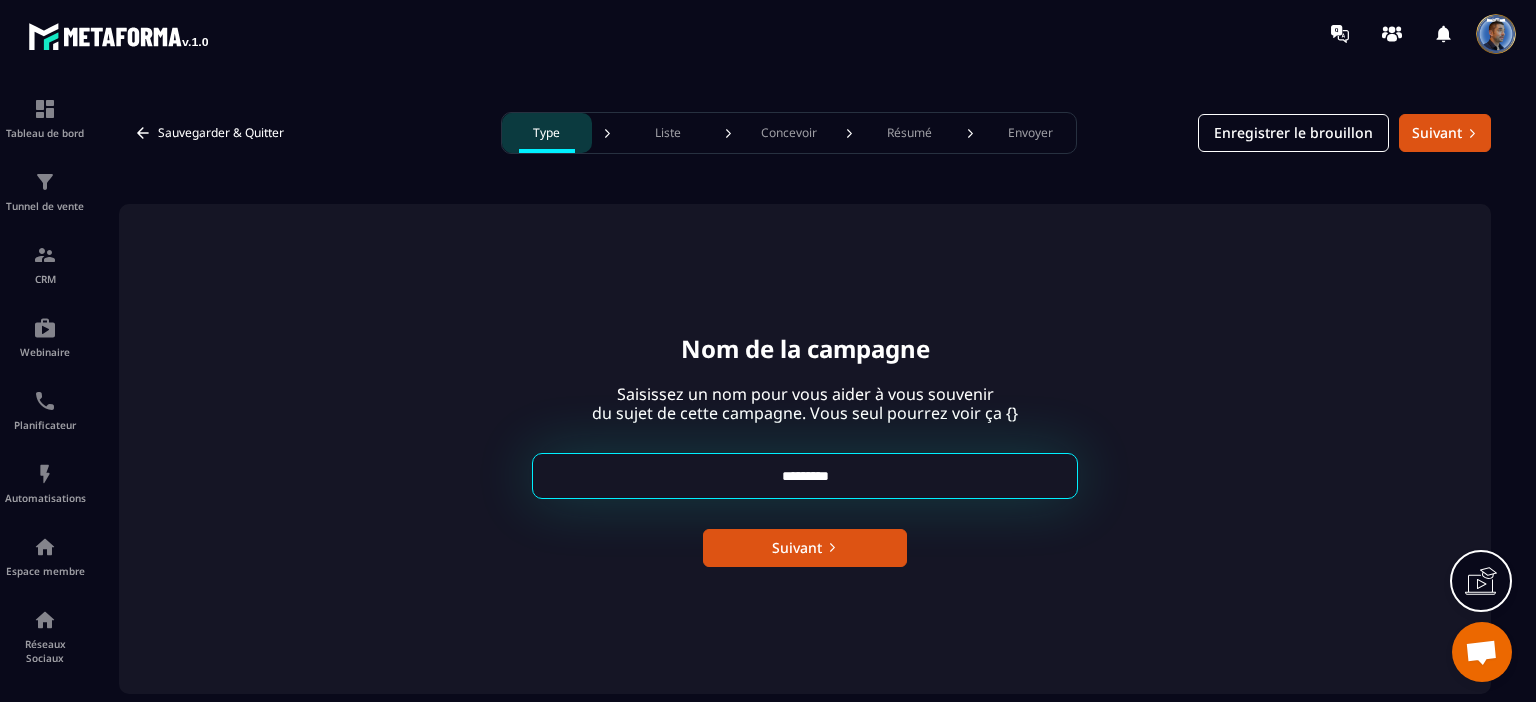 click on "*********" at bounding box center [805, 476] 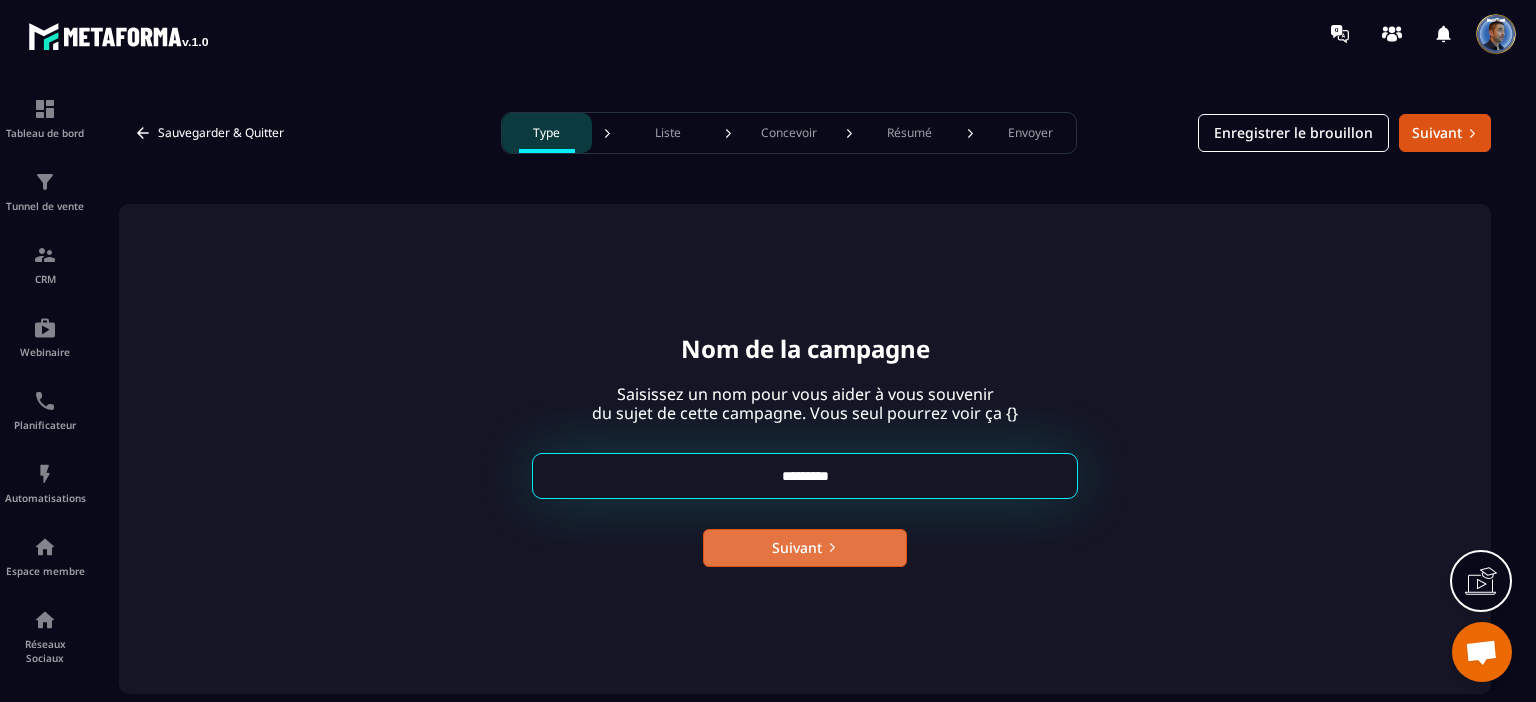 type on "*********" 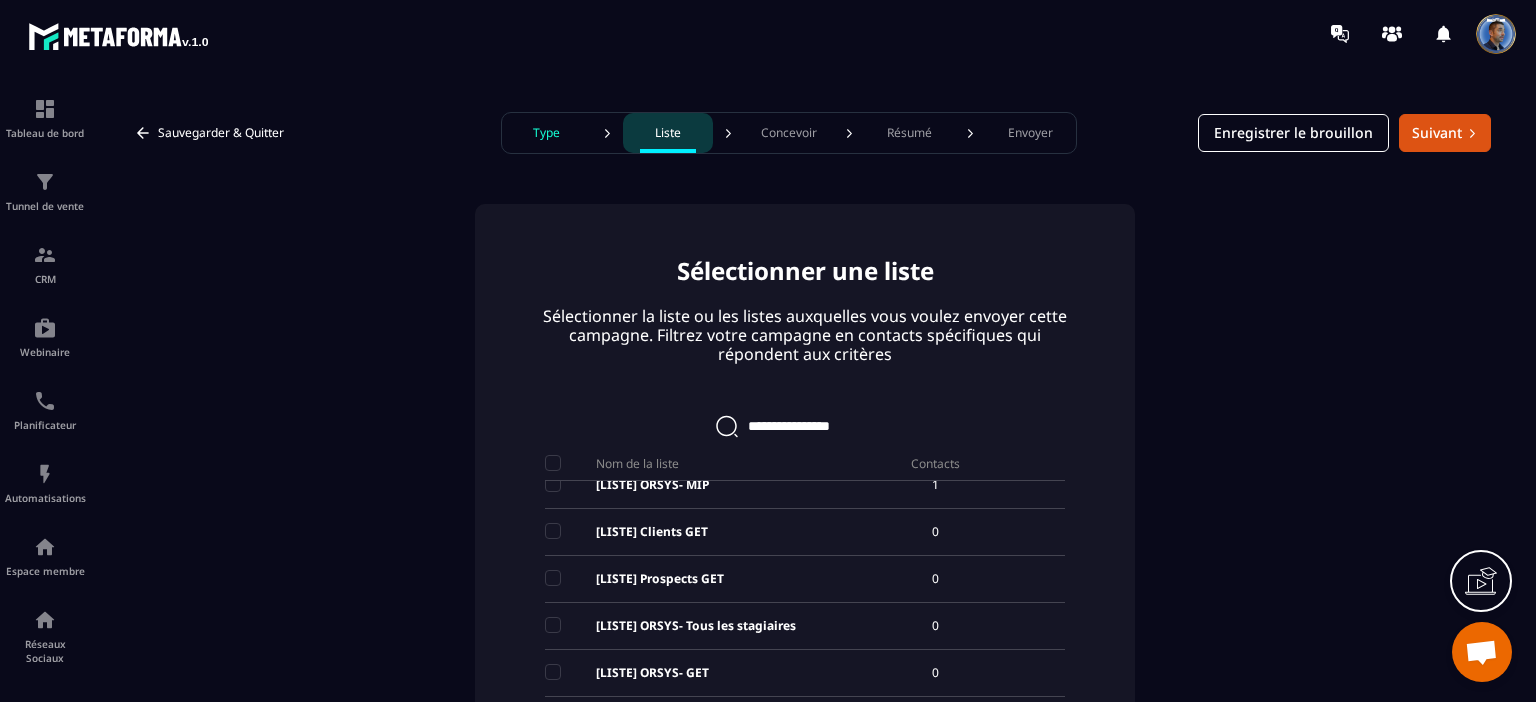 scroll, scrollTop: 0, scrollLeft: 0, axis: both 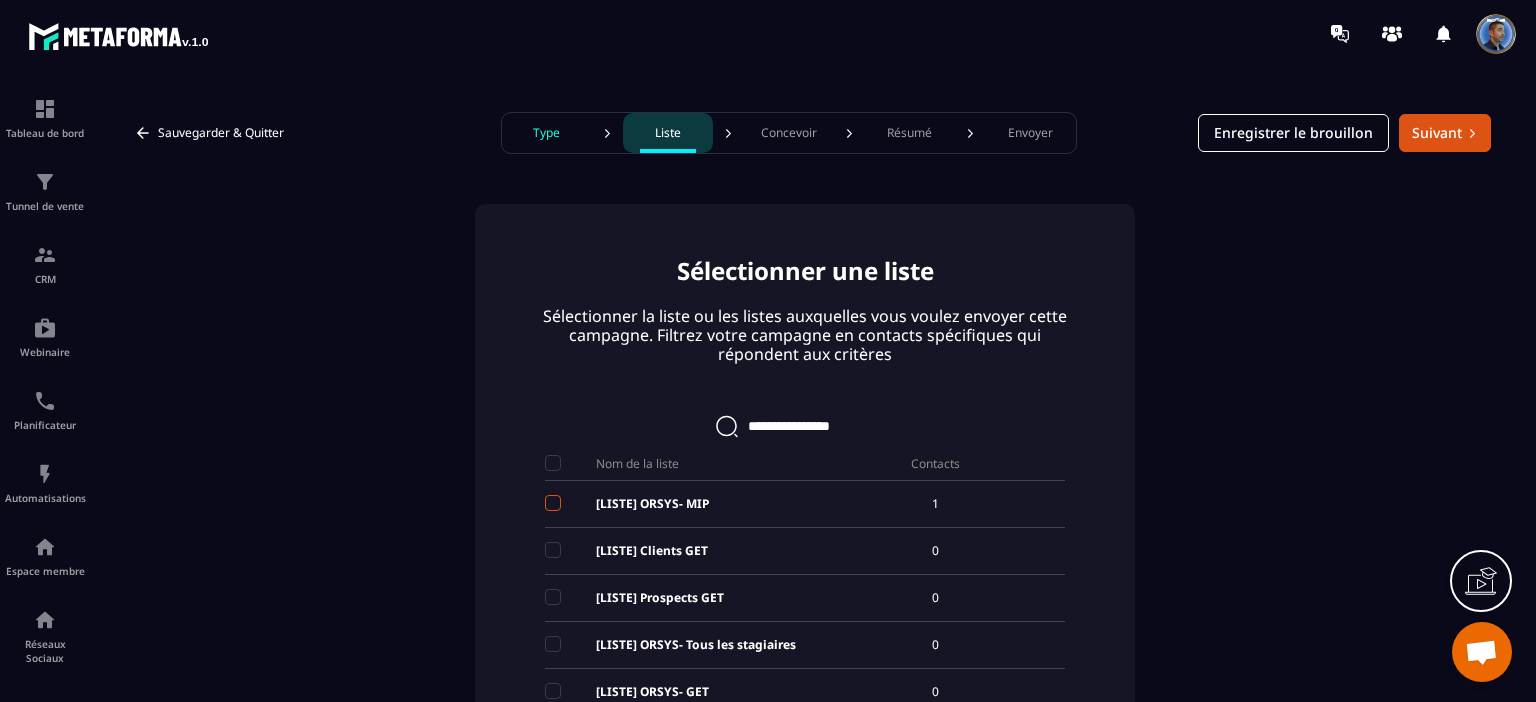 click at bounding box center (553, 503) 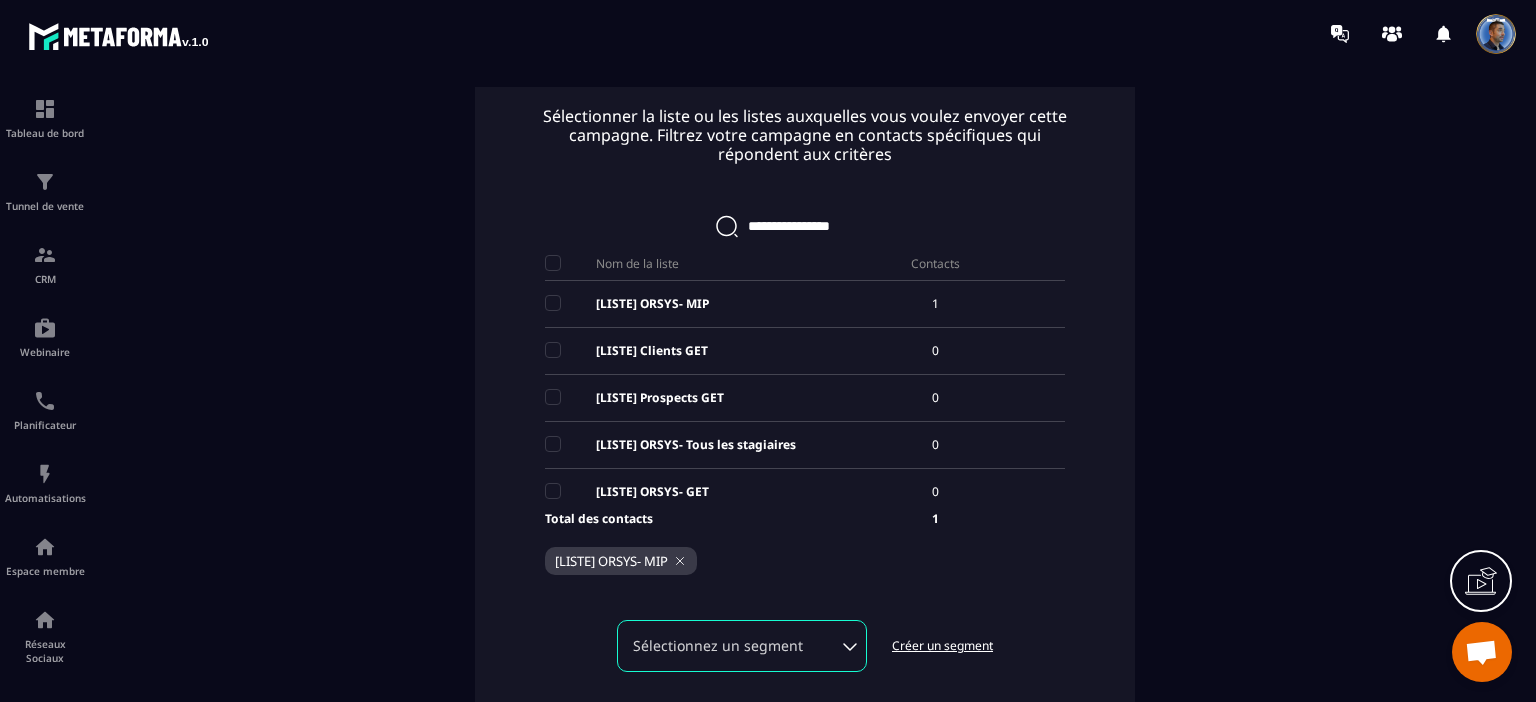 scroll, scrollTop: 256, scrollLeft: 0, axis: vertical 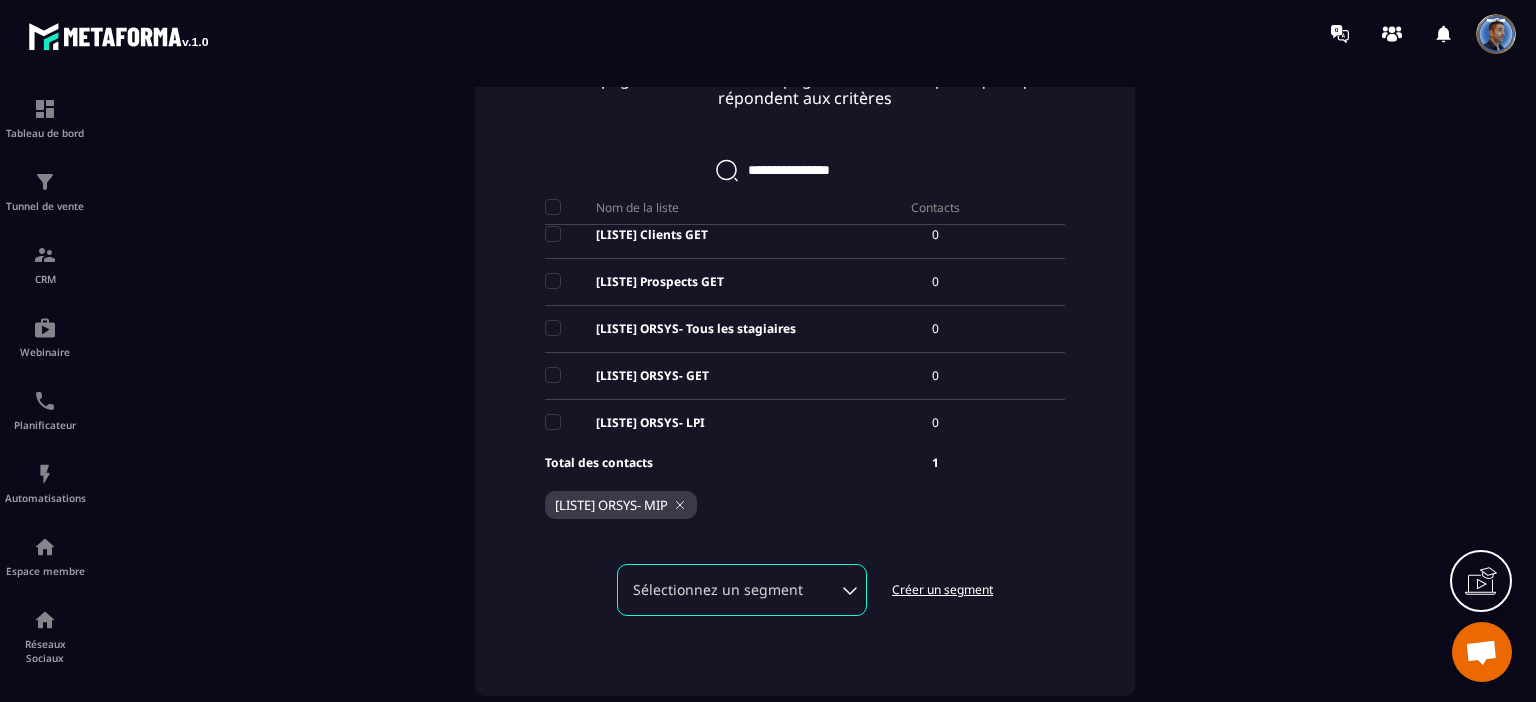click on "Sélectionnez un segment" at bounding box center [742, 590] 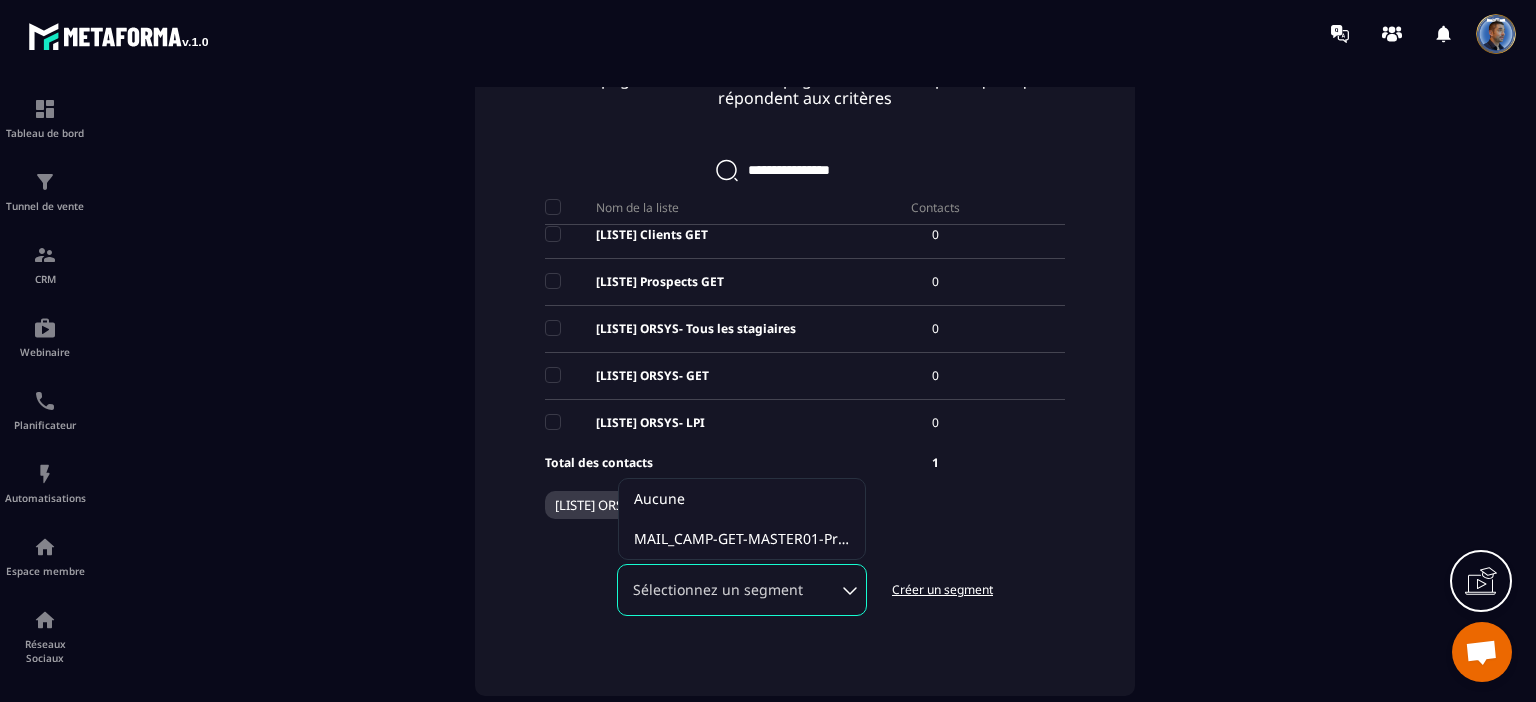 click on "Sélectionnez un segment" at bounding box center (742, 590) 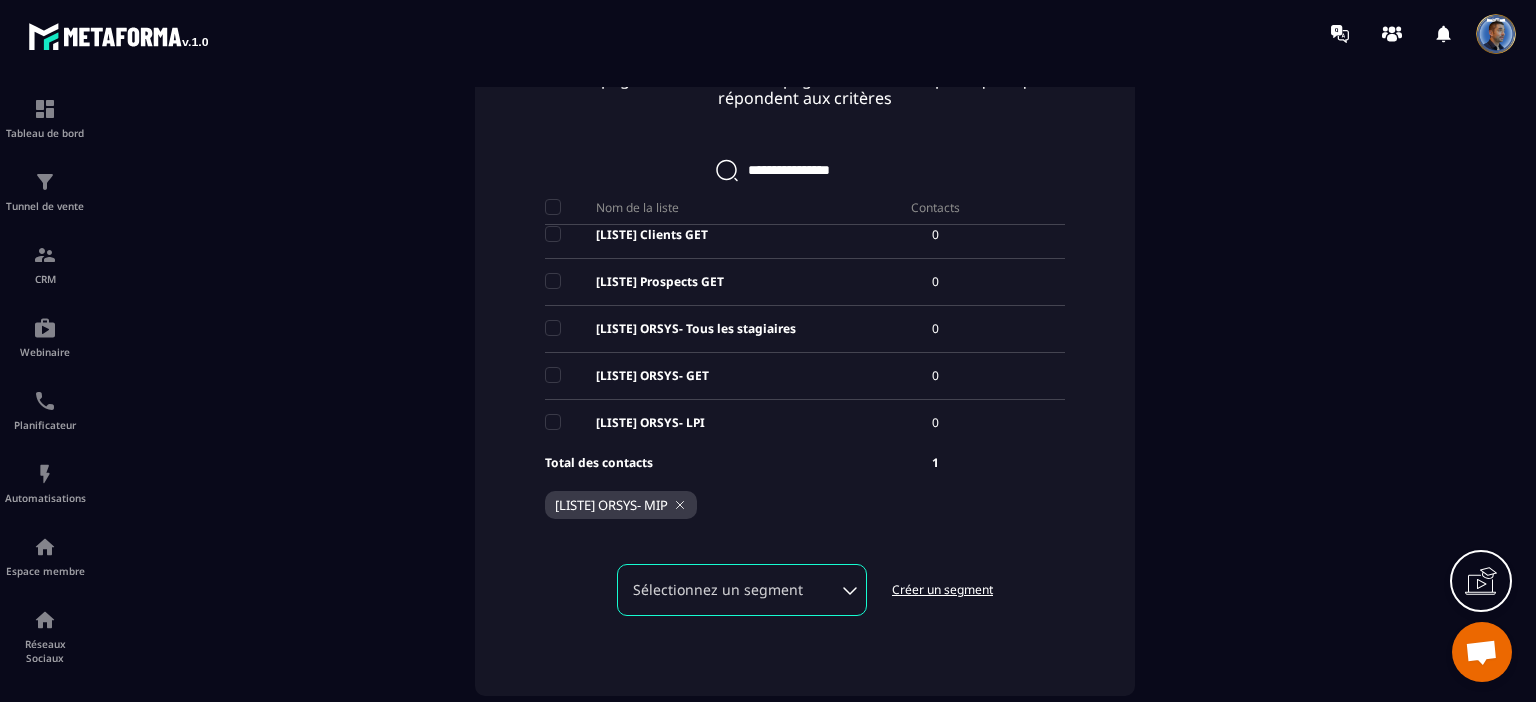 click on "Sélectionner une liste Sélectionner la liste ou les listes auxquelles vous voulez envoyer cette campagne. Filtrez votre campagne en contacts spécifiques qui répondent aux critères Nom de la liste Contacts [LISTE] ORSYS- MIP 1 [LISTE] Clients GET 0 [LISTE] Prospects GET 0 [LISTE] ORSYS- Tous les stagiaires 0 [LISTE] ORSYS- GET 0 [LISTE] ORSYS- LPI 0 Total des contacts 1 [LISTE] ORSYS- MIP Sélectionnez un segment Créer un segment" at bounding box center (805, 322) 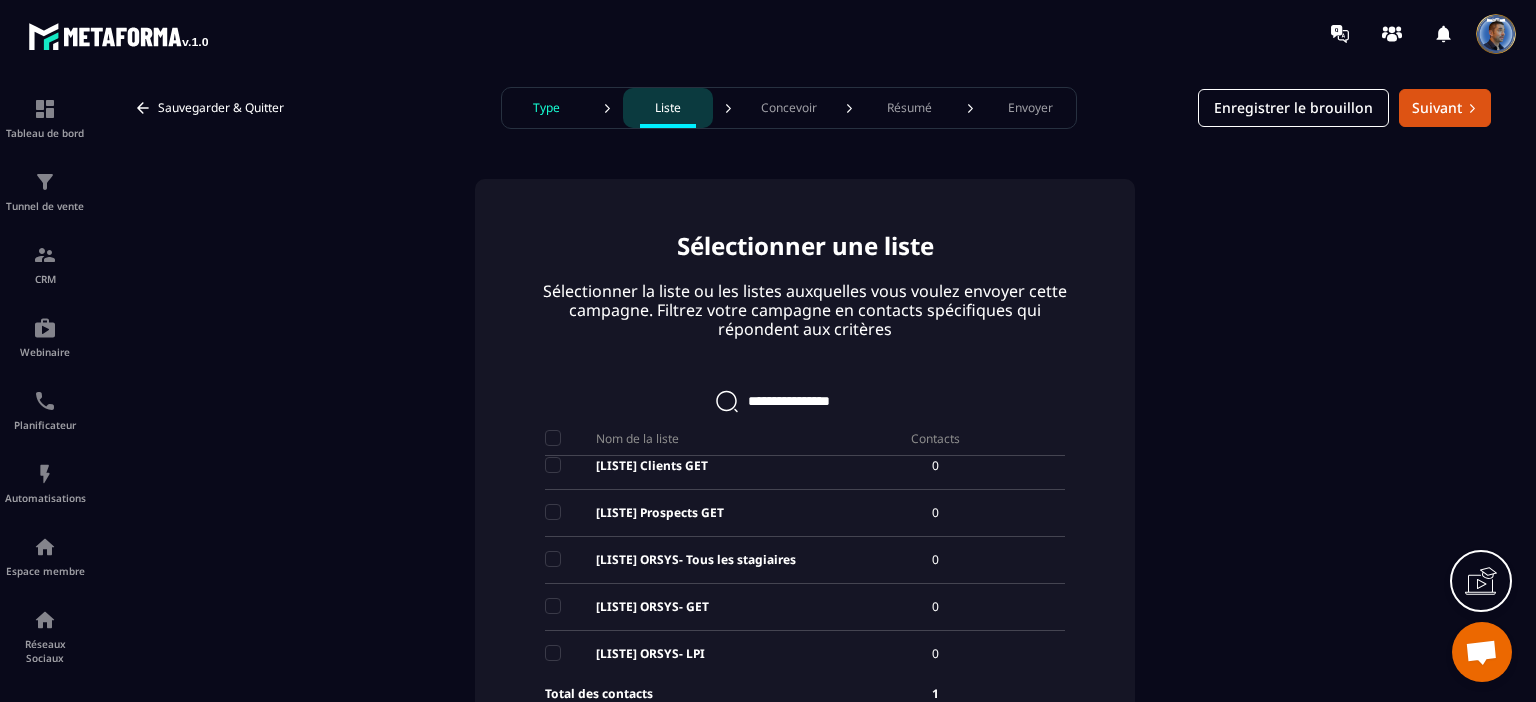 scroll, scrollTop: 0, scrollLeft: 0, axis: both 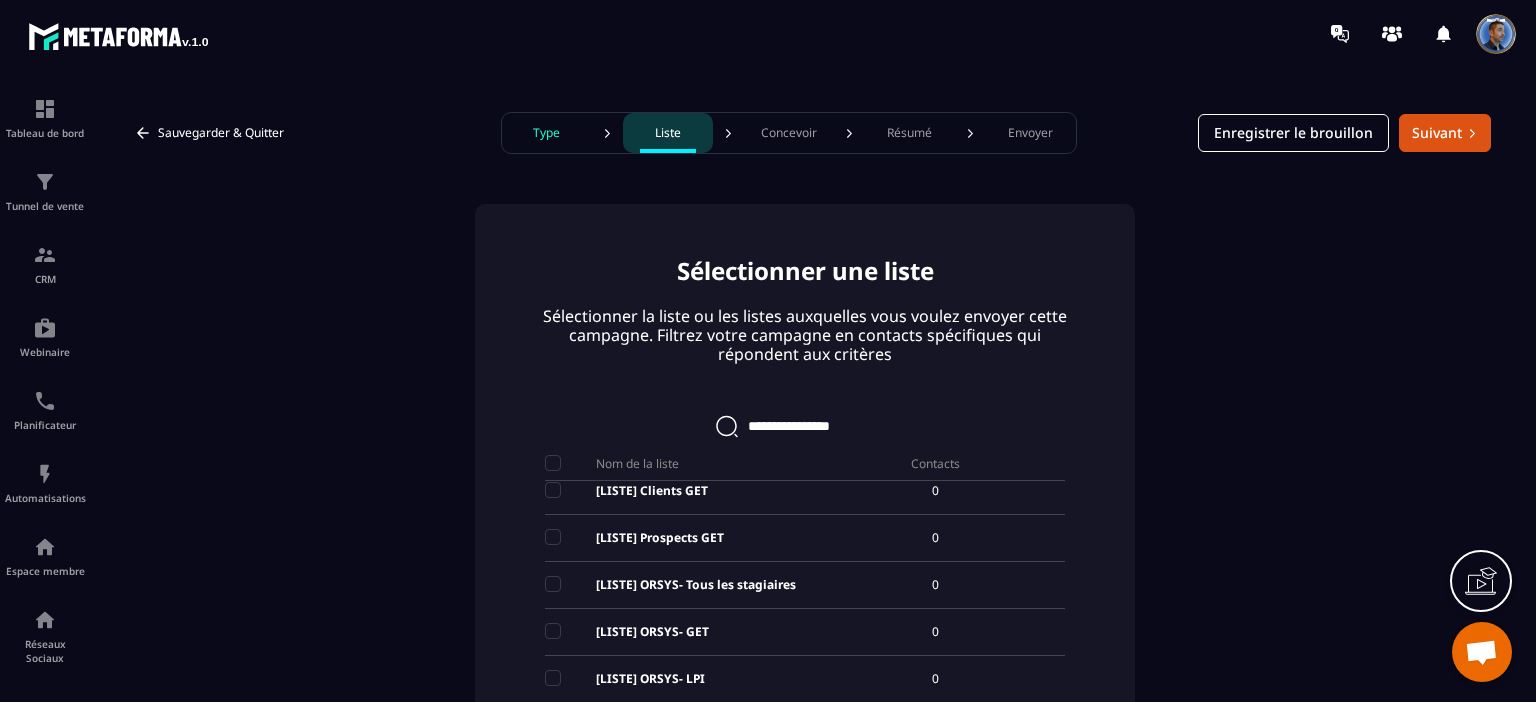 click on "Suivant" at bounding box center [1445, 133] 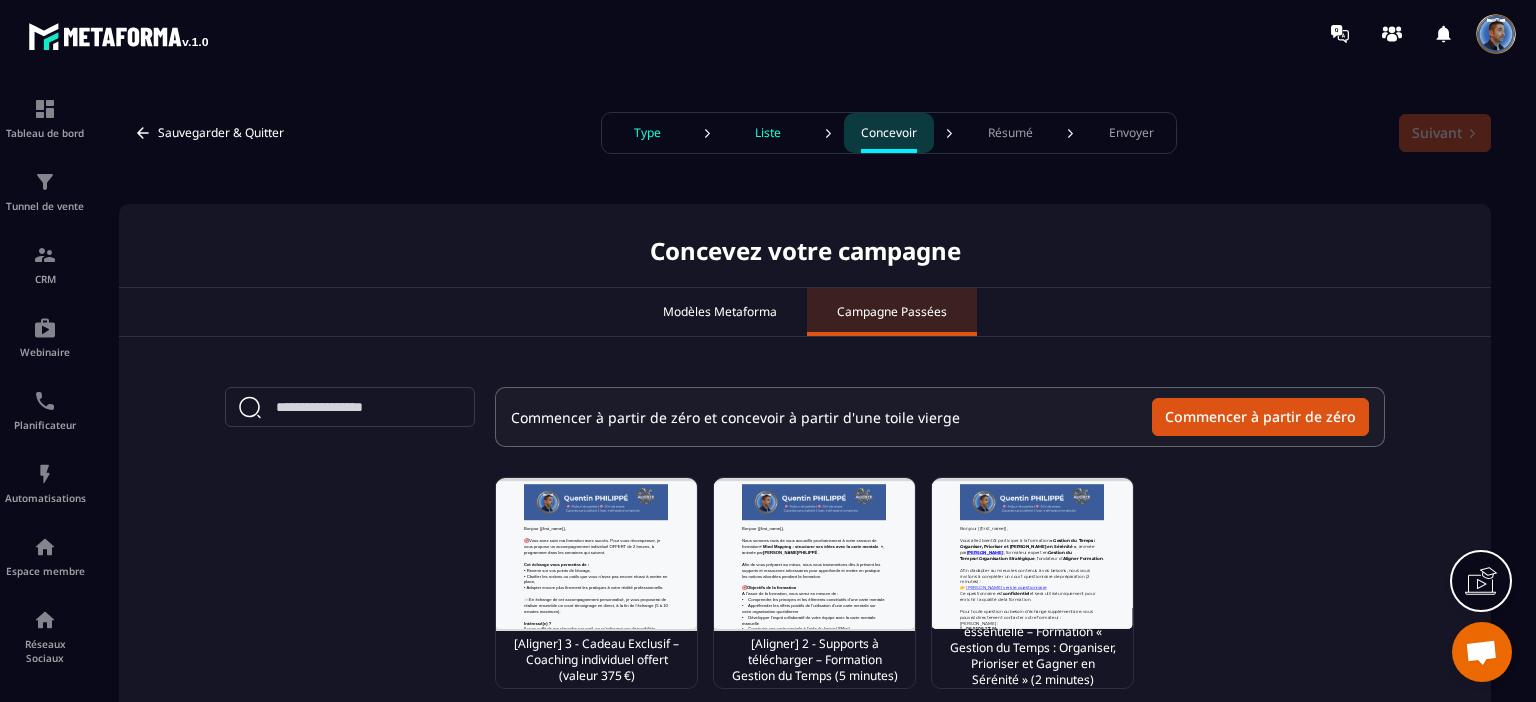 scroll, scrollTop: 0, scrollLeft: 0, axis: both 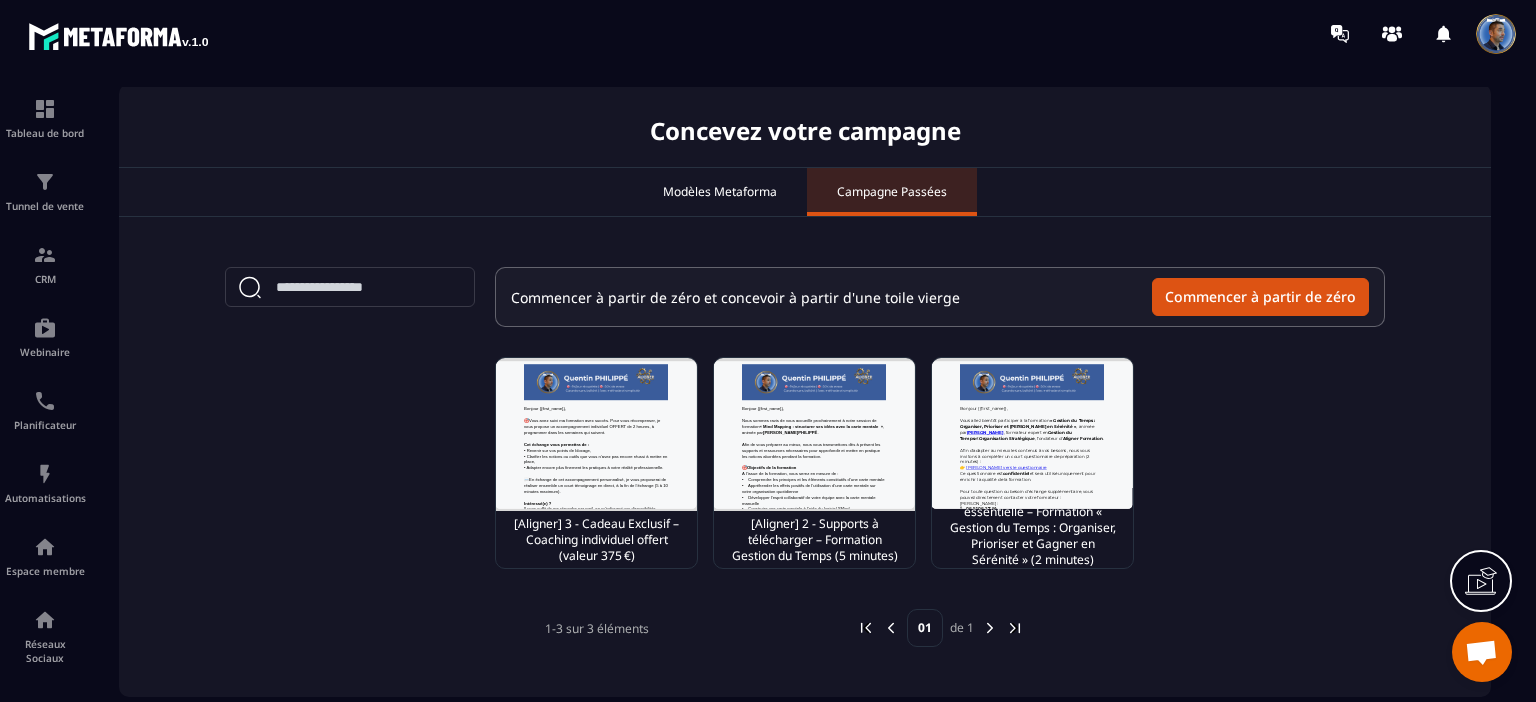 click on "[Aligner] 2 - Supports à télécharger – Formation Gestion du Temps (5 minutes)" at bounding box center (814, 540) 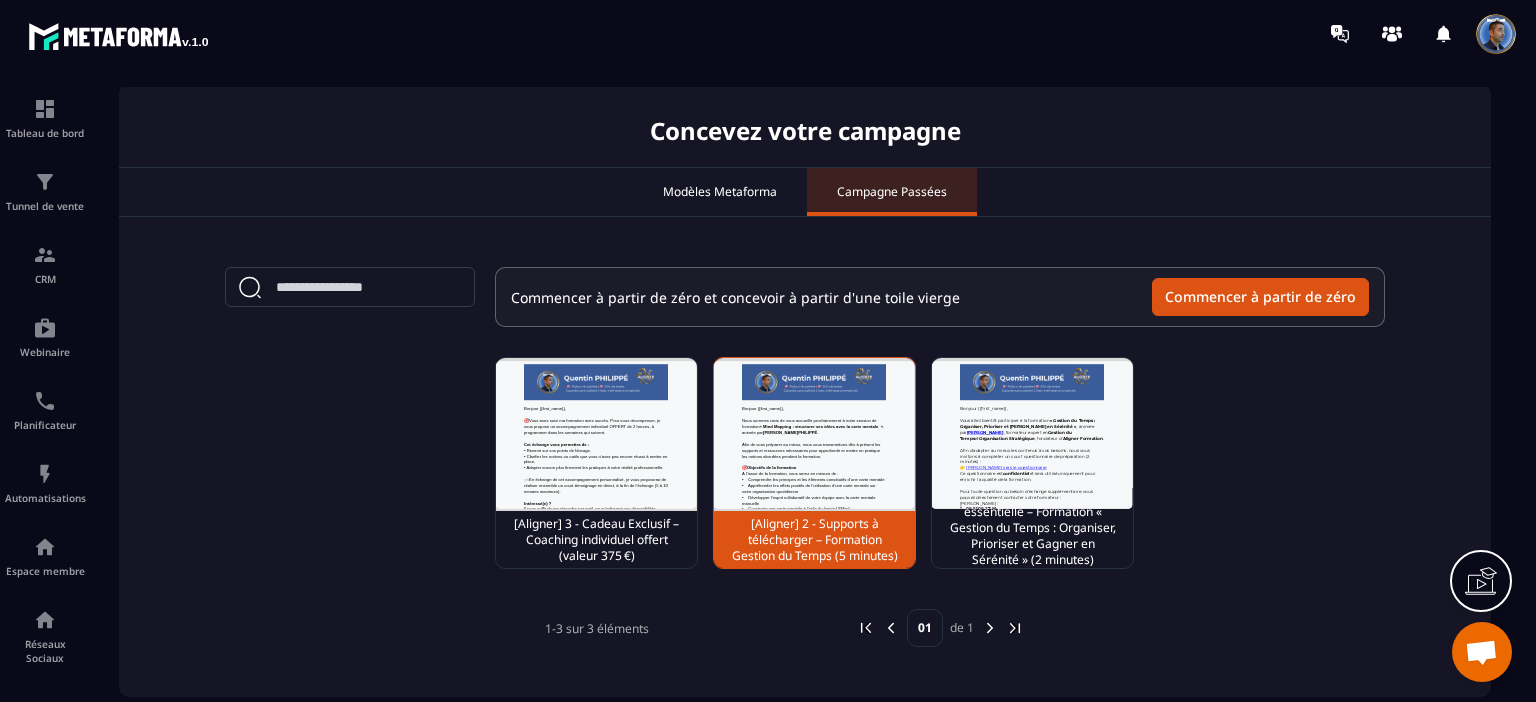 click on "[Aligner] 2 - Supports à télécharger – Formation Gestion du Temps (5 minutes)" at bounding box center (814, 540) 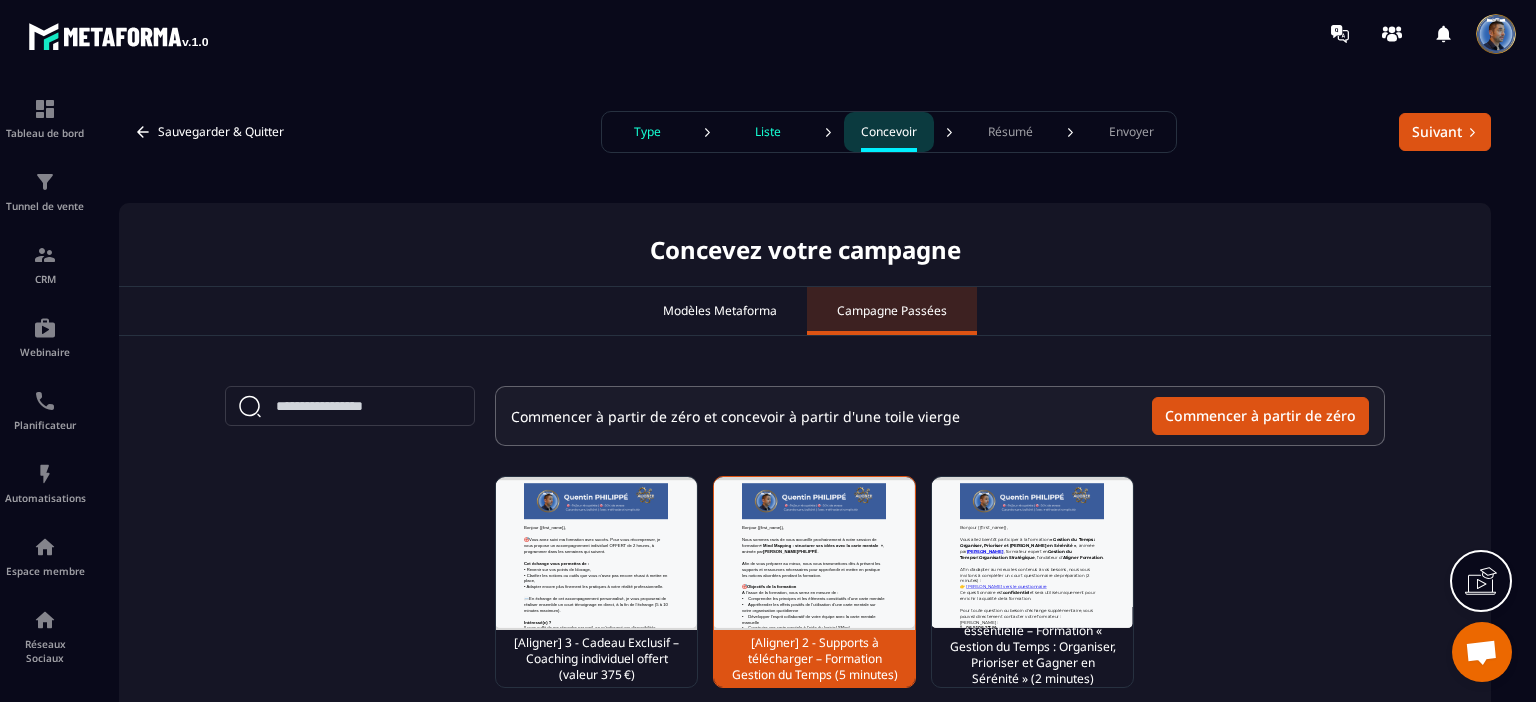 scroll, scrollTop: 0, scrollLeft: 0, axis: both 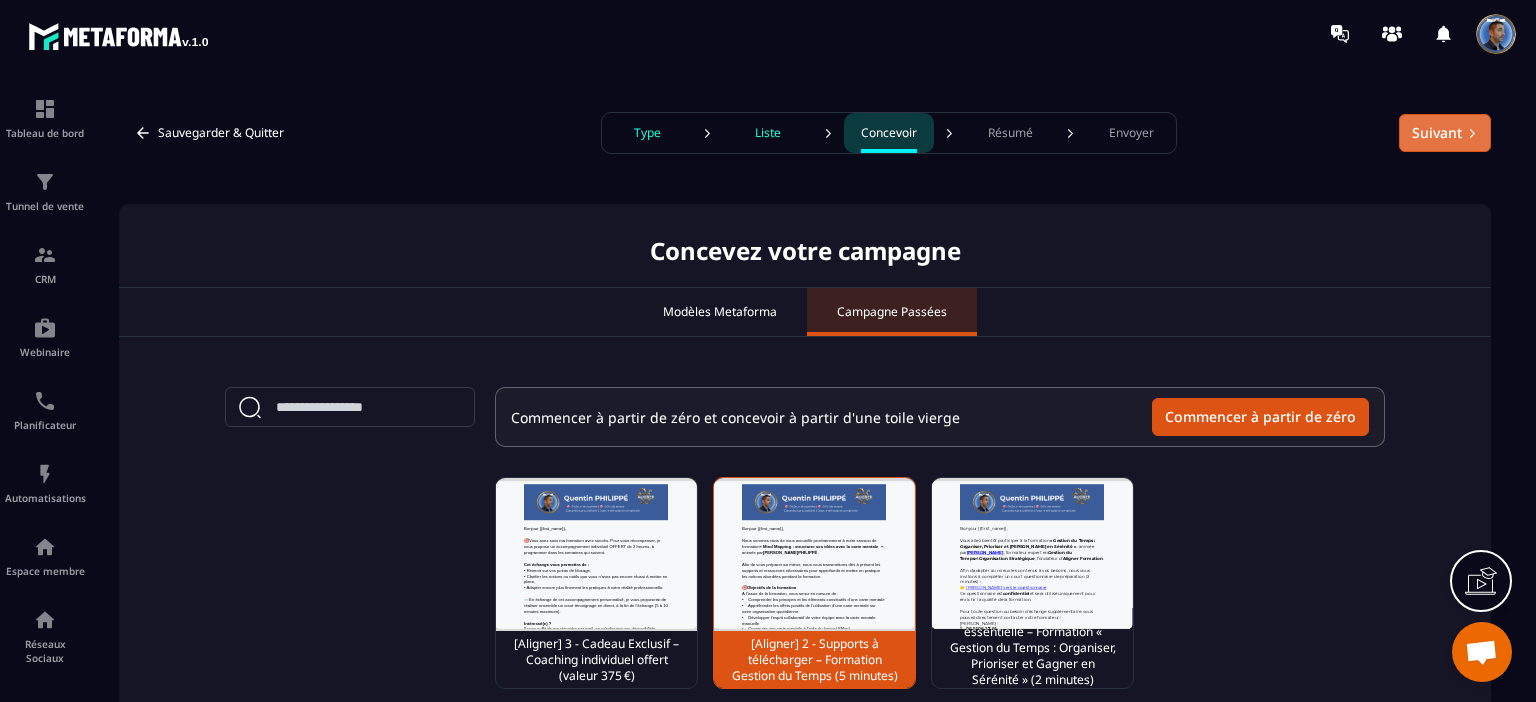click on "Suivant" at bounding box center (1445, 133) 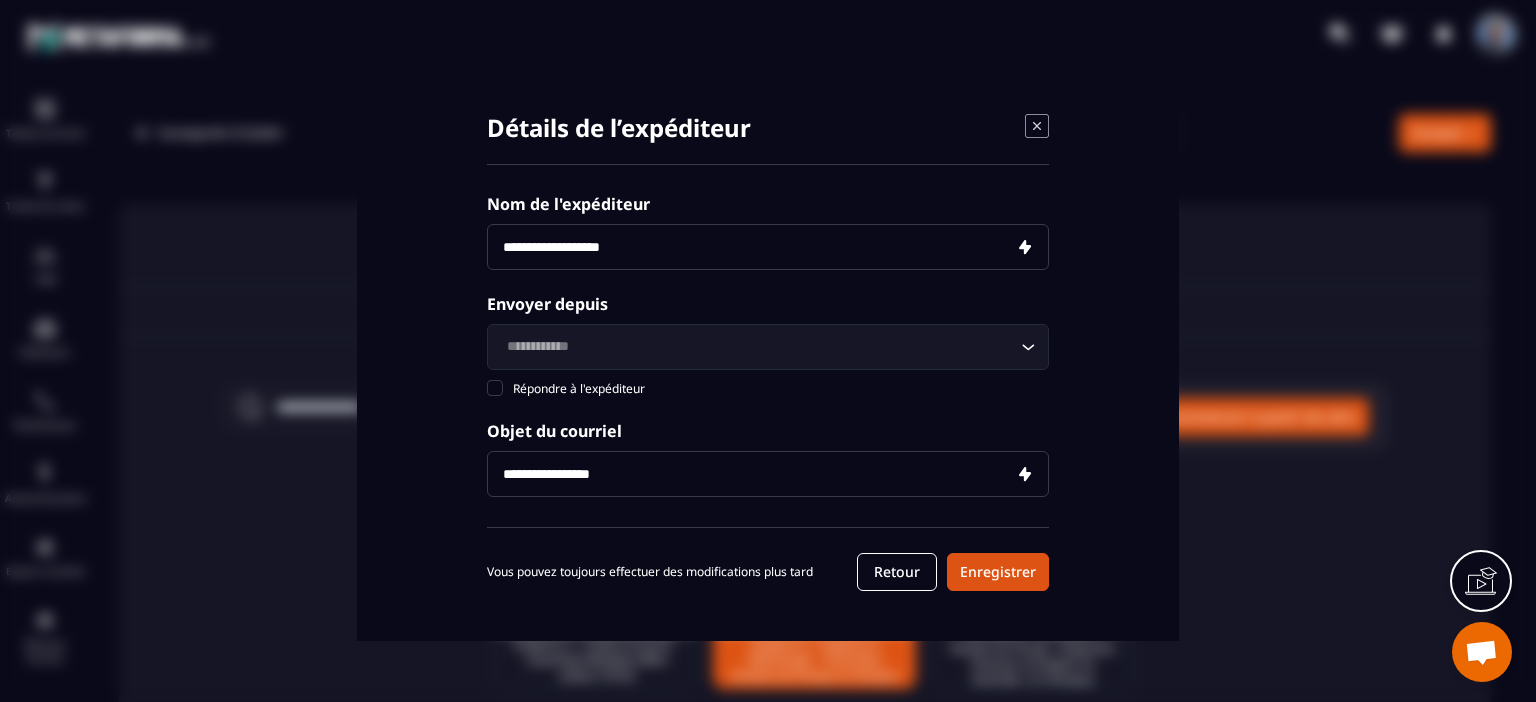 click at bounding box center (768, 247) 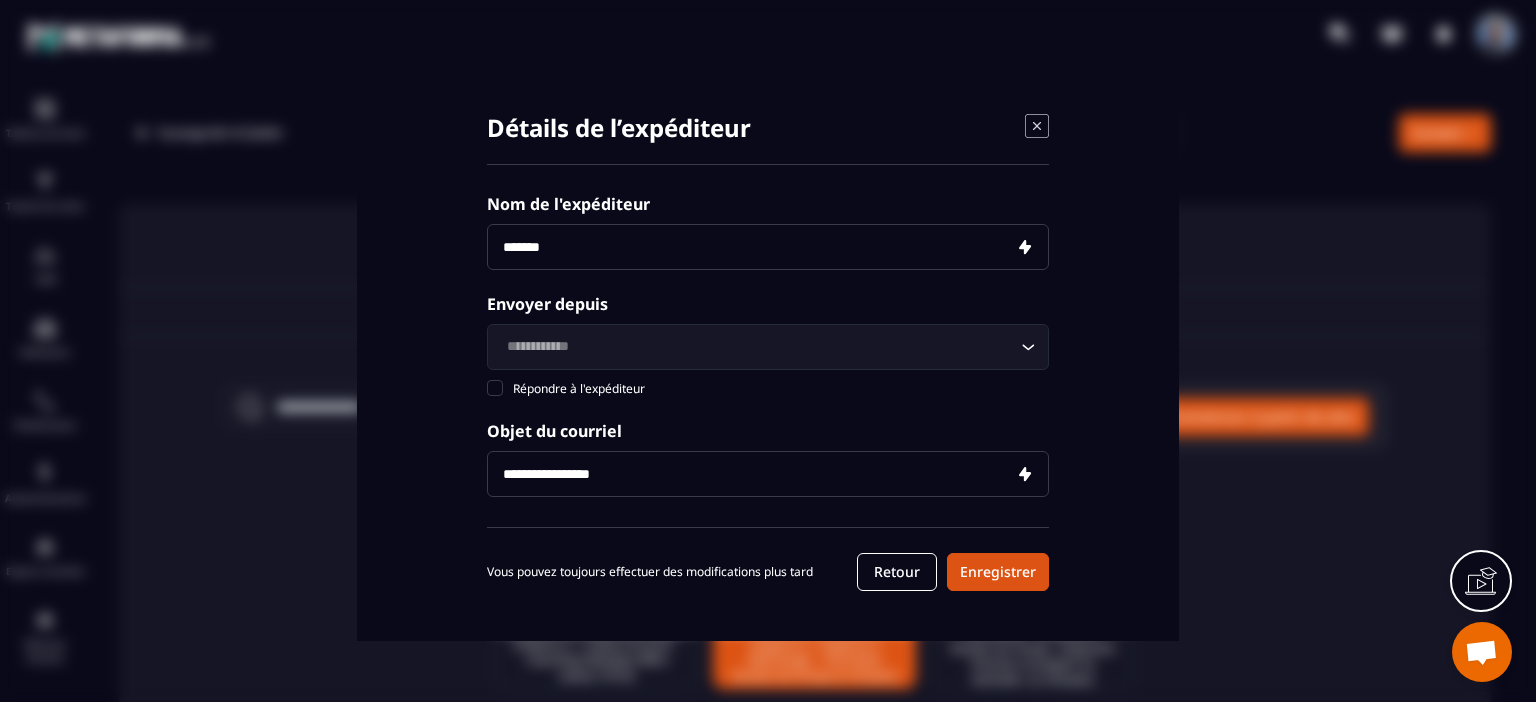 type on "*******" 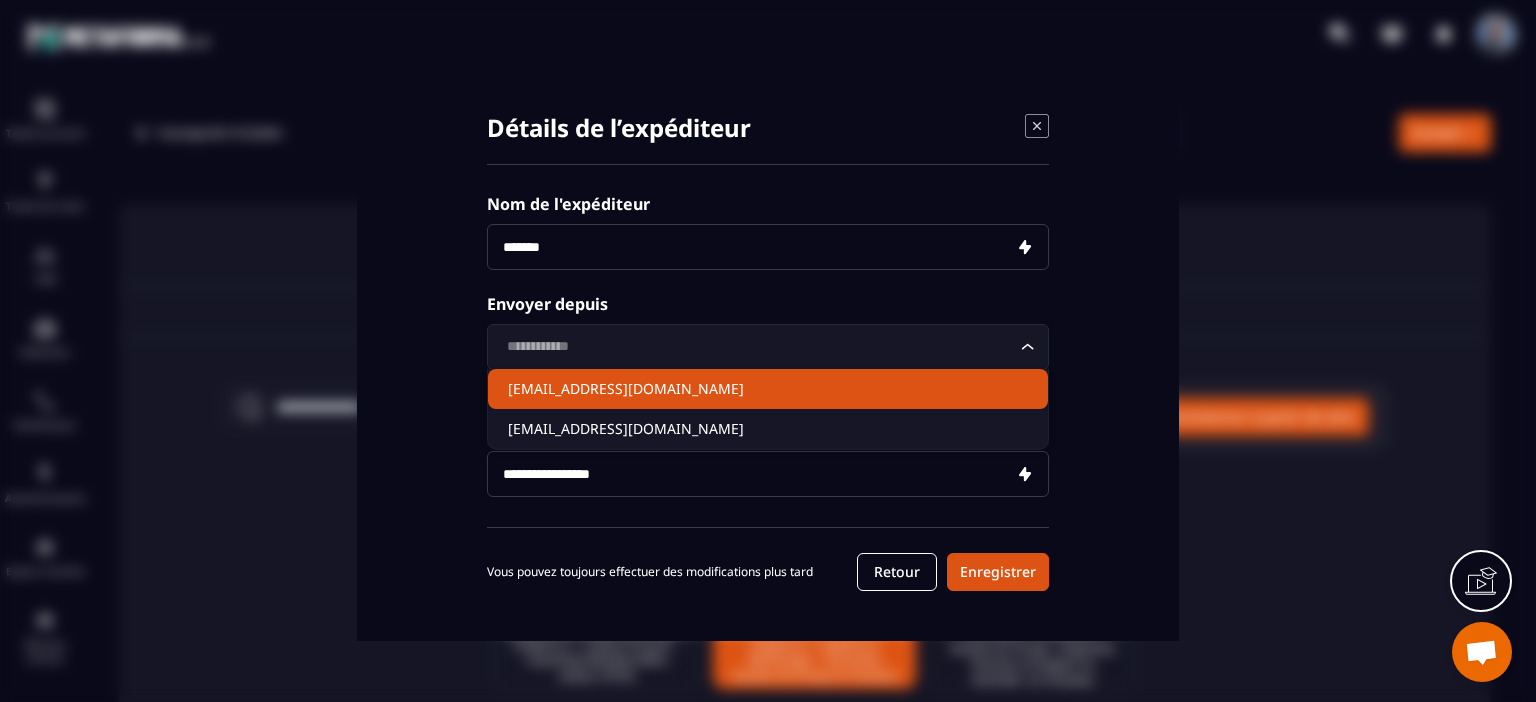 click on "[EMAIL_ADDRESS][DOMAIN_NAME]" 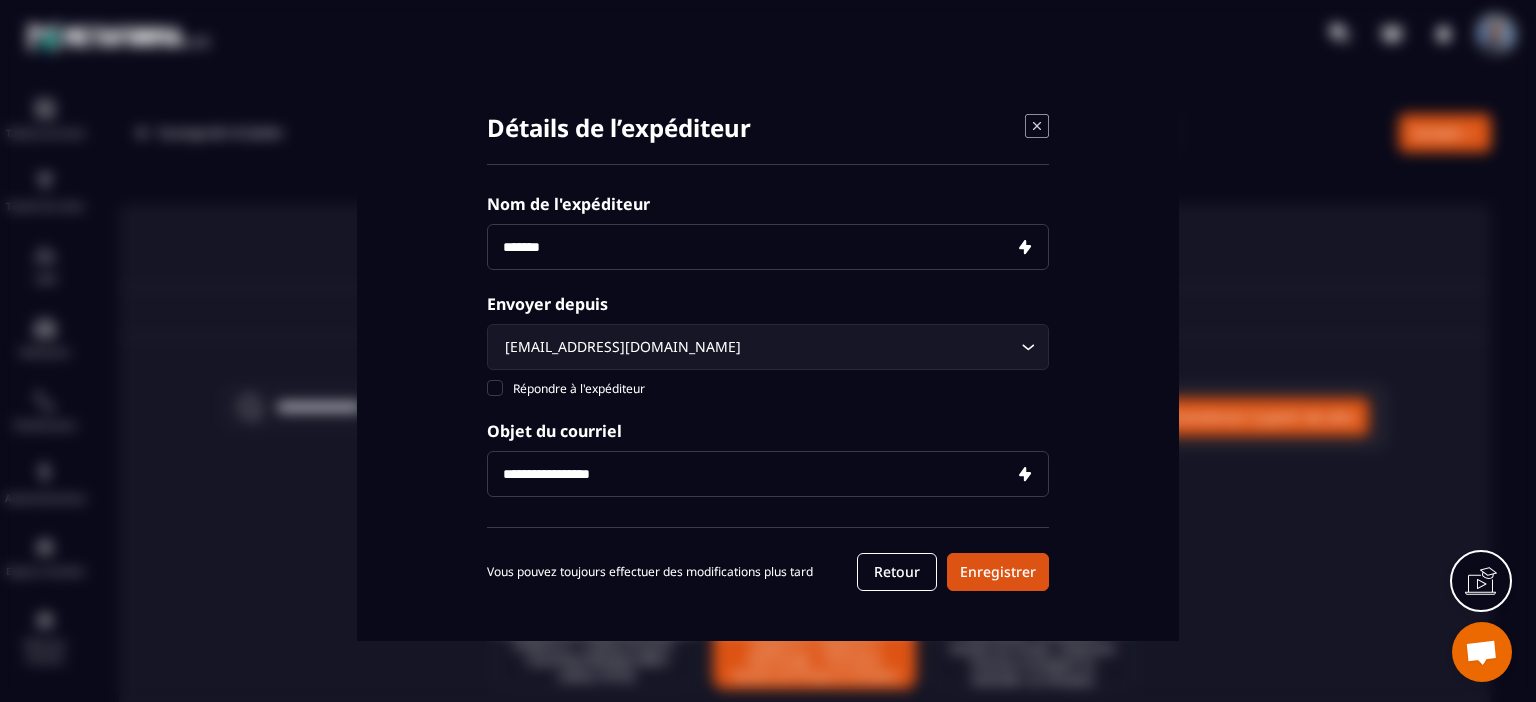 click at bounding box center (768, 474) 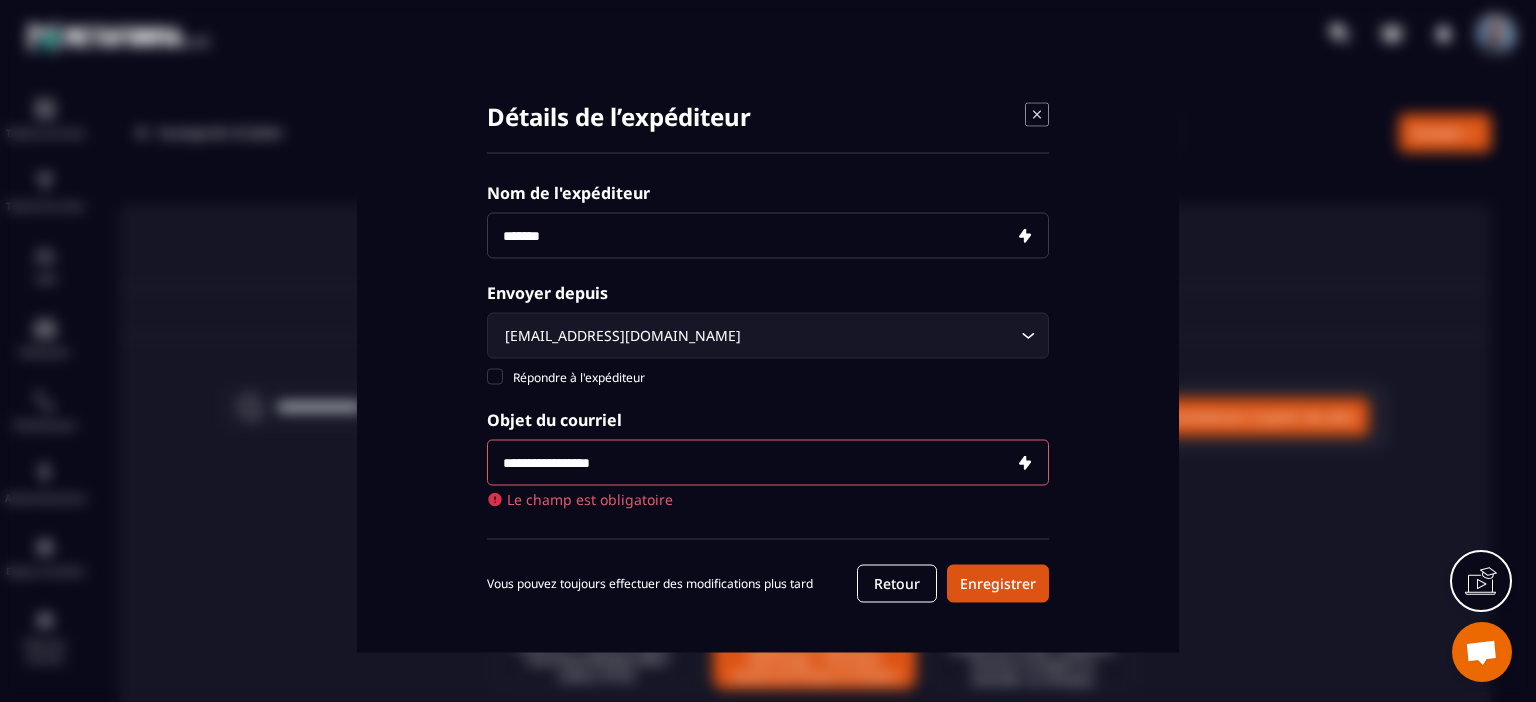 paste on "**********" 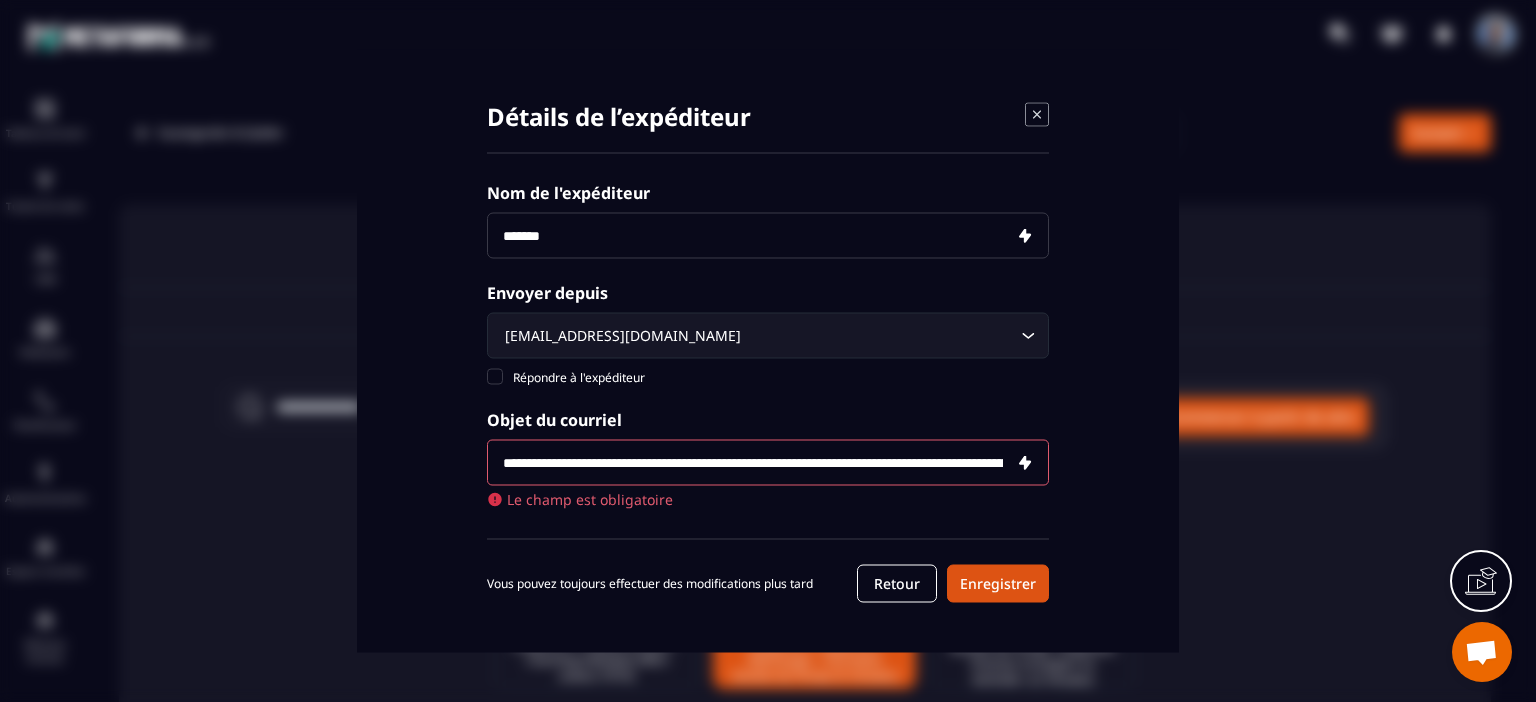 scroll, scrollTop: 0, scrollLeft: 282, axis: horizontal 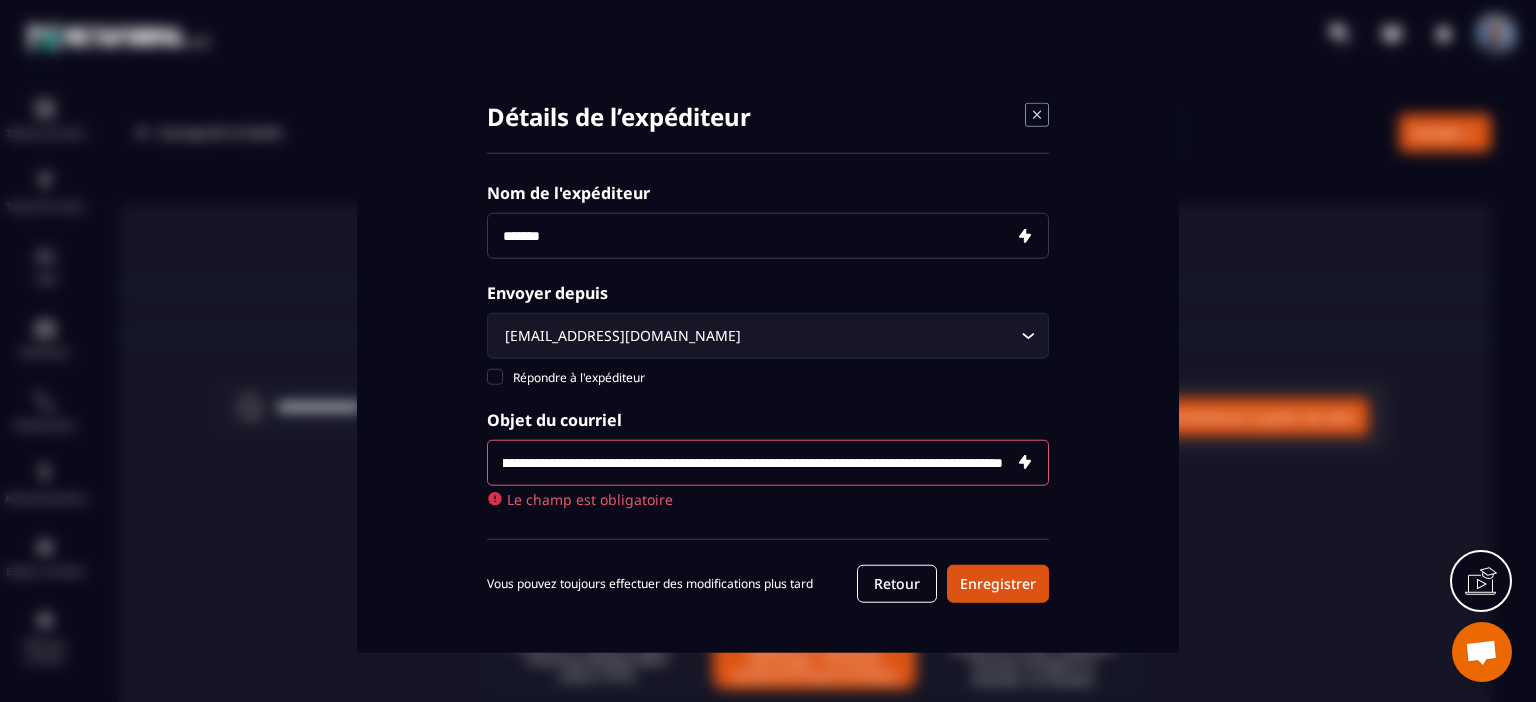 drag, startPoint x: 934, startPoint y: 461, endPoint x: 944, endPoint y: 462, distance: 10.049875 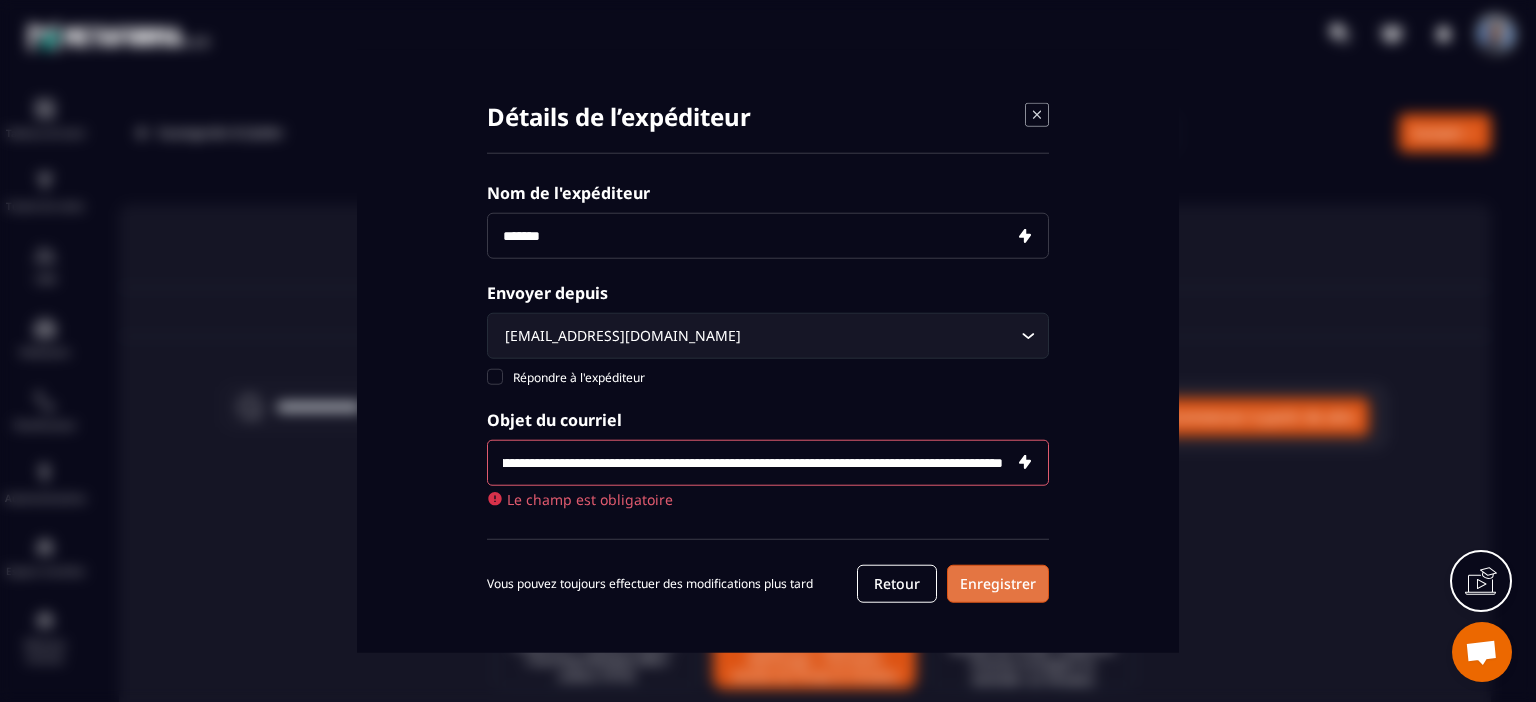 type on "**********" 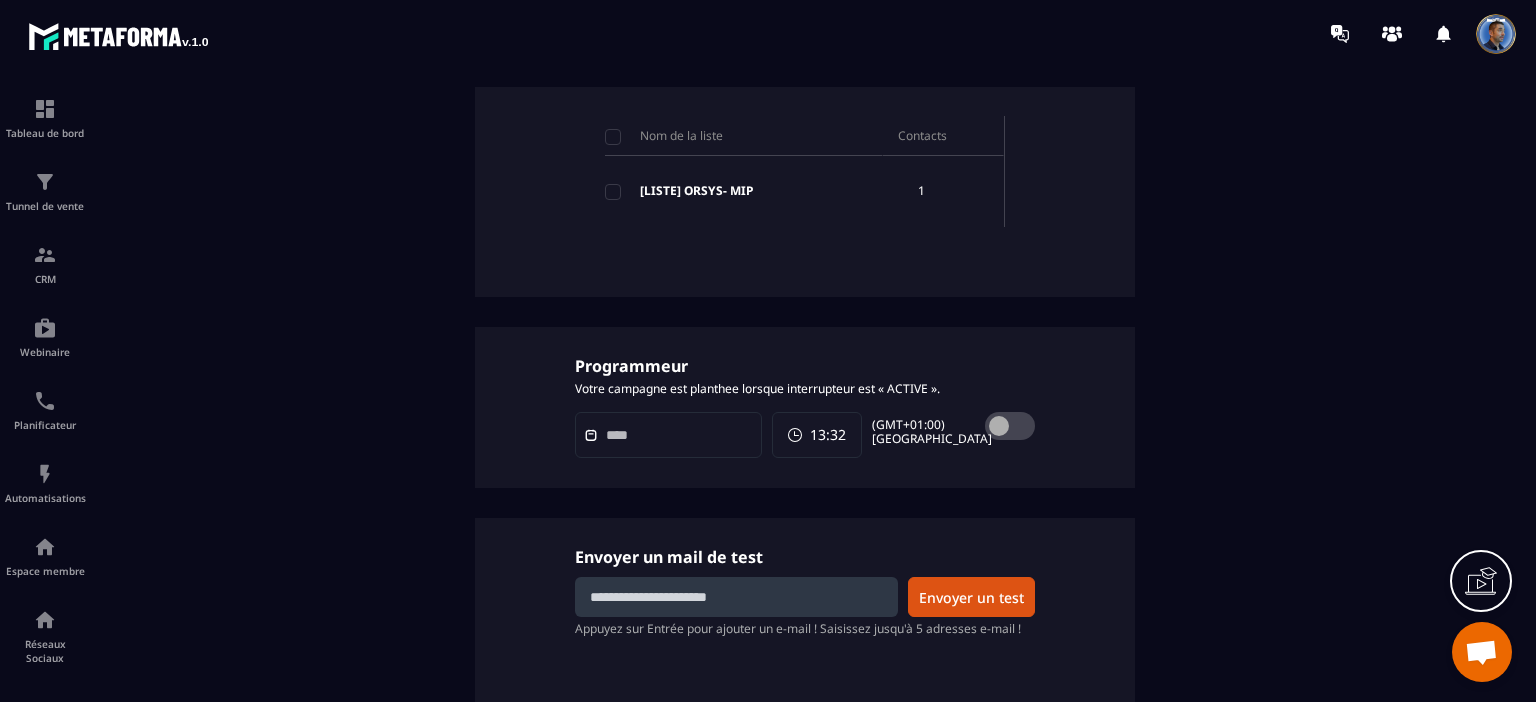 scroll, scrollTop: 1034, scrollLeft: 0, axis: vertical 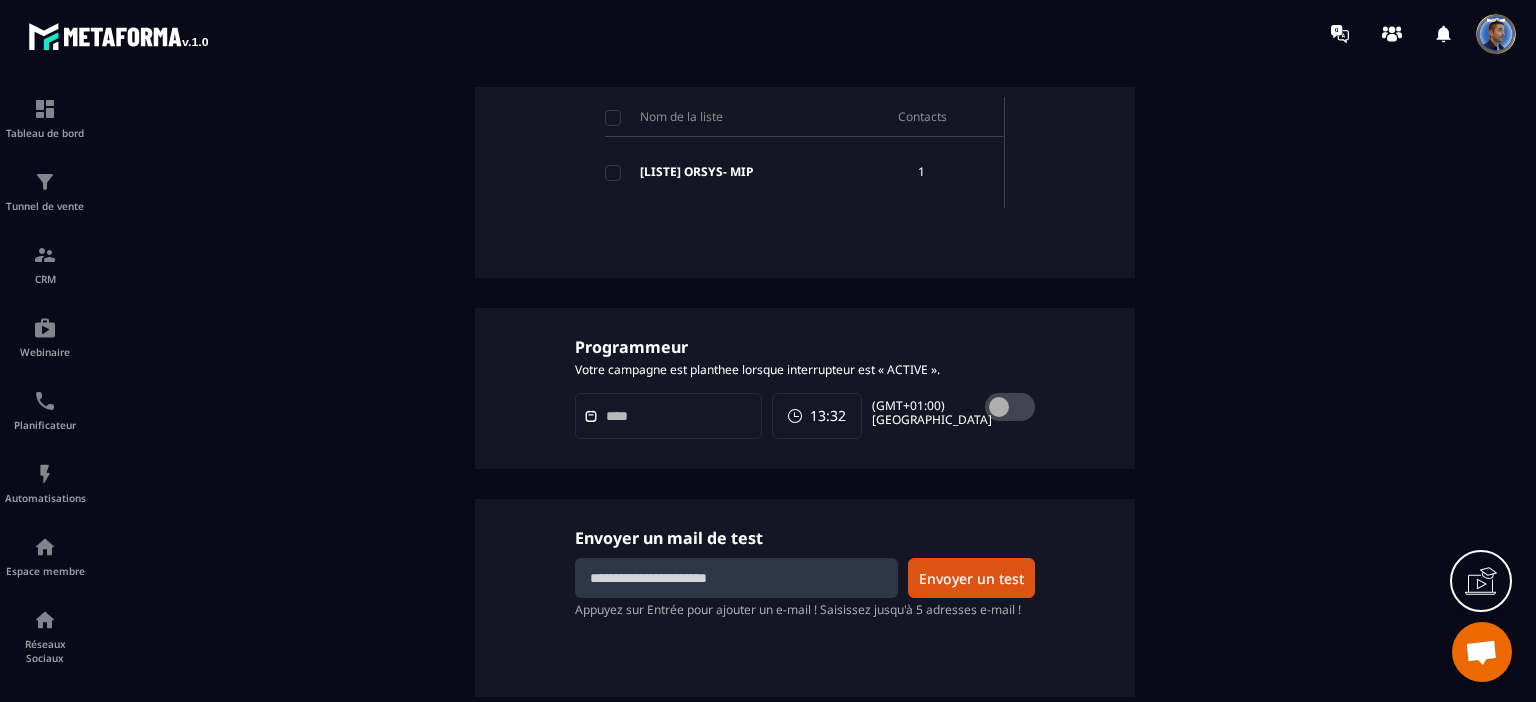 click 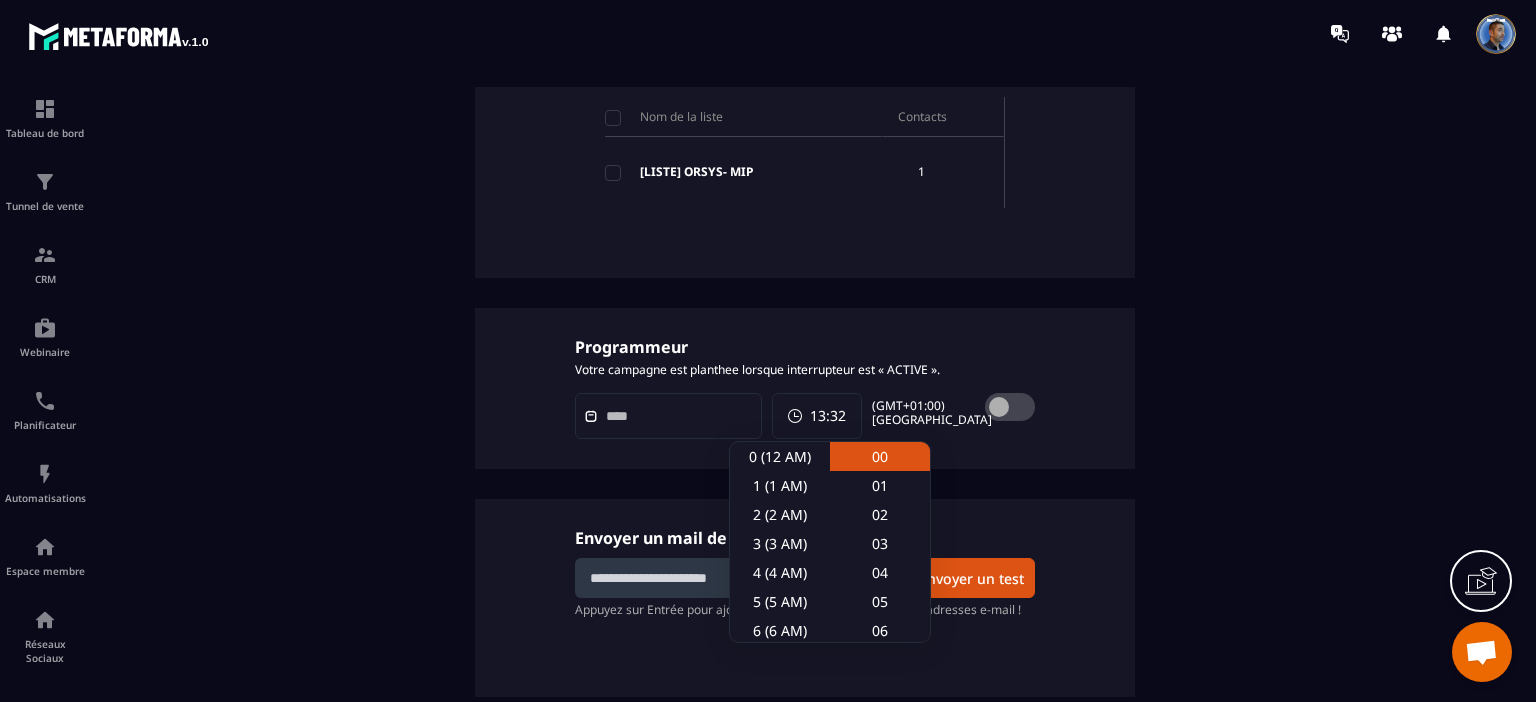click on "00" 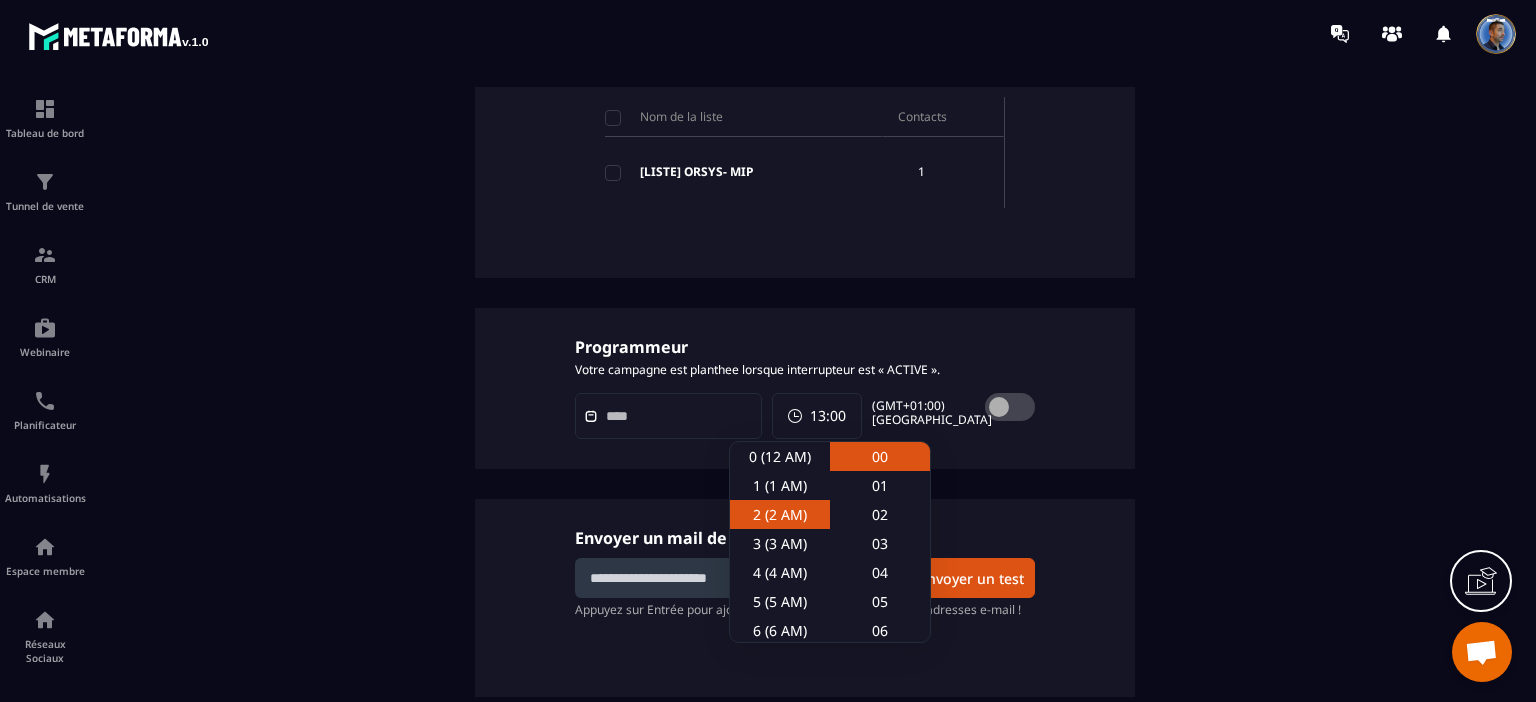 click on "2 (2 AM)" 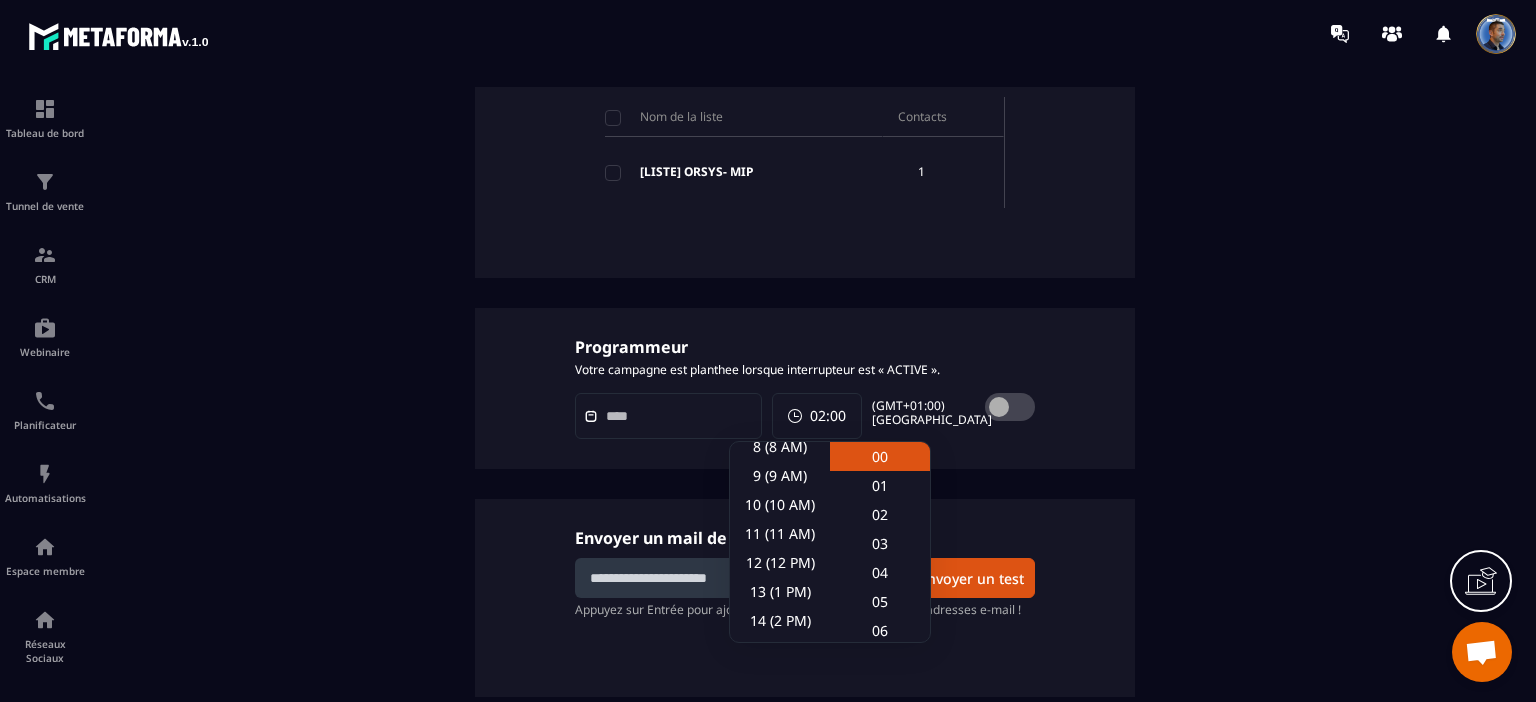 scroll, scrollTop: 246, scrollLeft: 0, axis: vertical 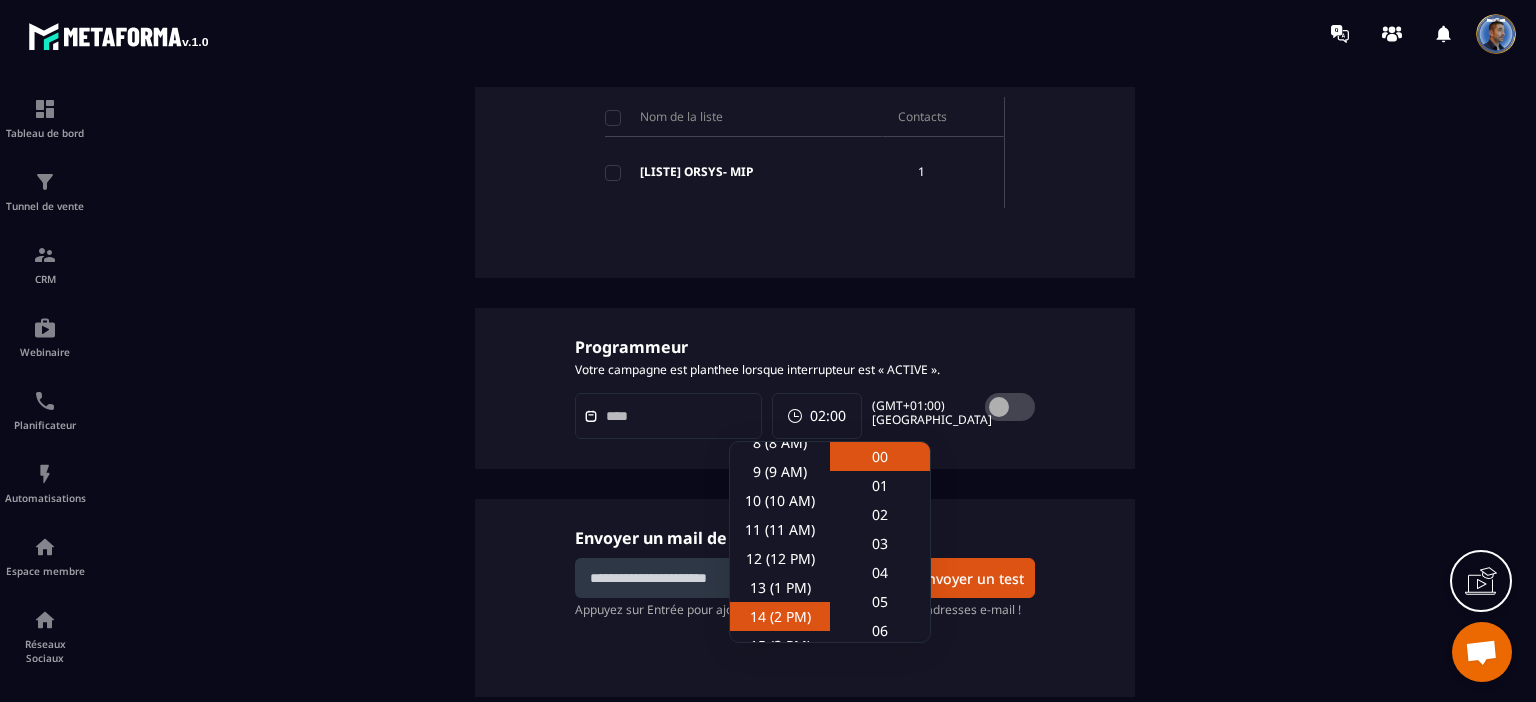 click on "14 (2 PM)" 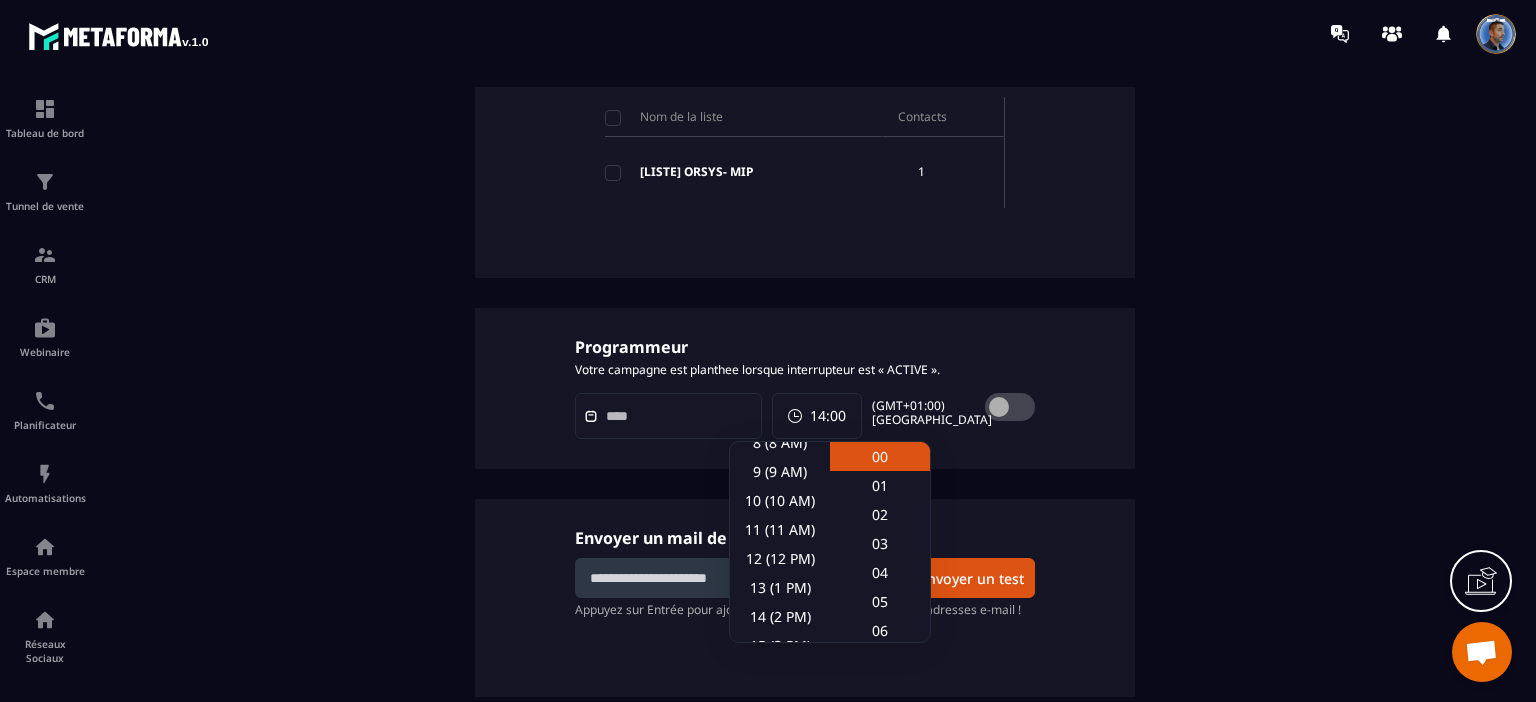 click on "Envoyer un mail de test Envoyer un test Appuyez sur Entrée pour ajouter un e-mail ! Saisissez jusqu'à 5 adresses e-mail !" at bounding box center (805, 598) 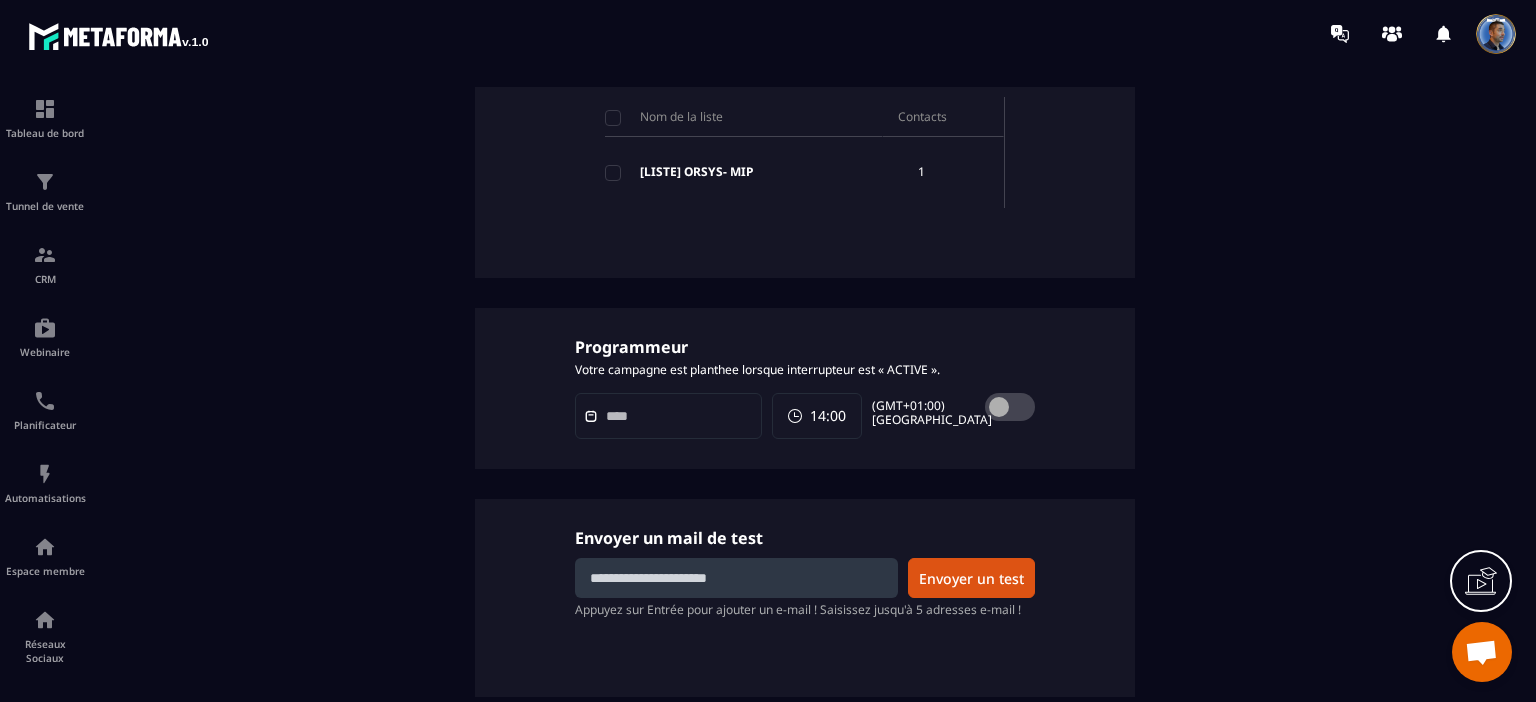 click 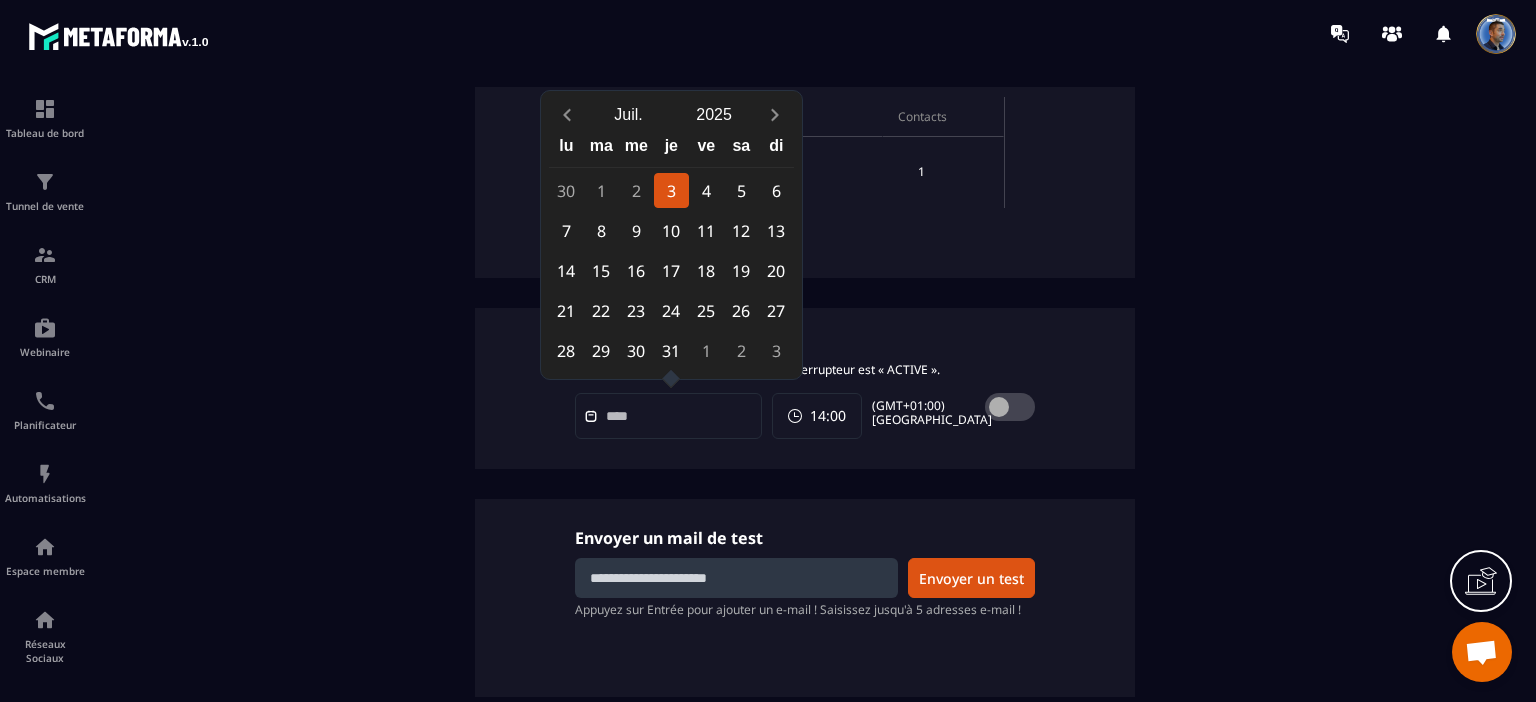 click on "3" at bounding box center [671, 190] 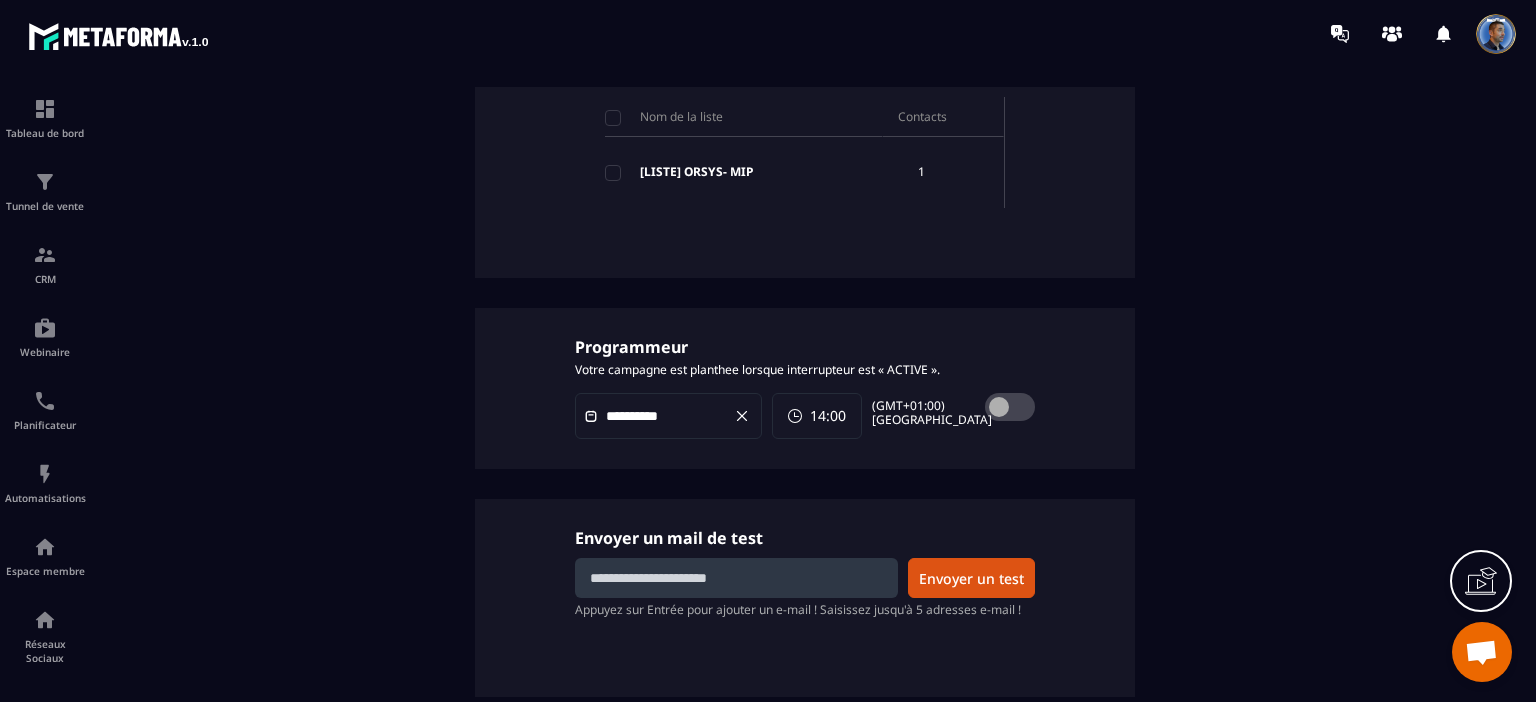 click at bounding box center [736, 578] 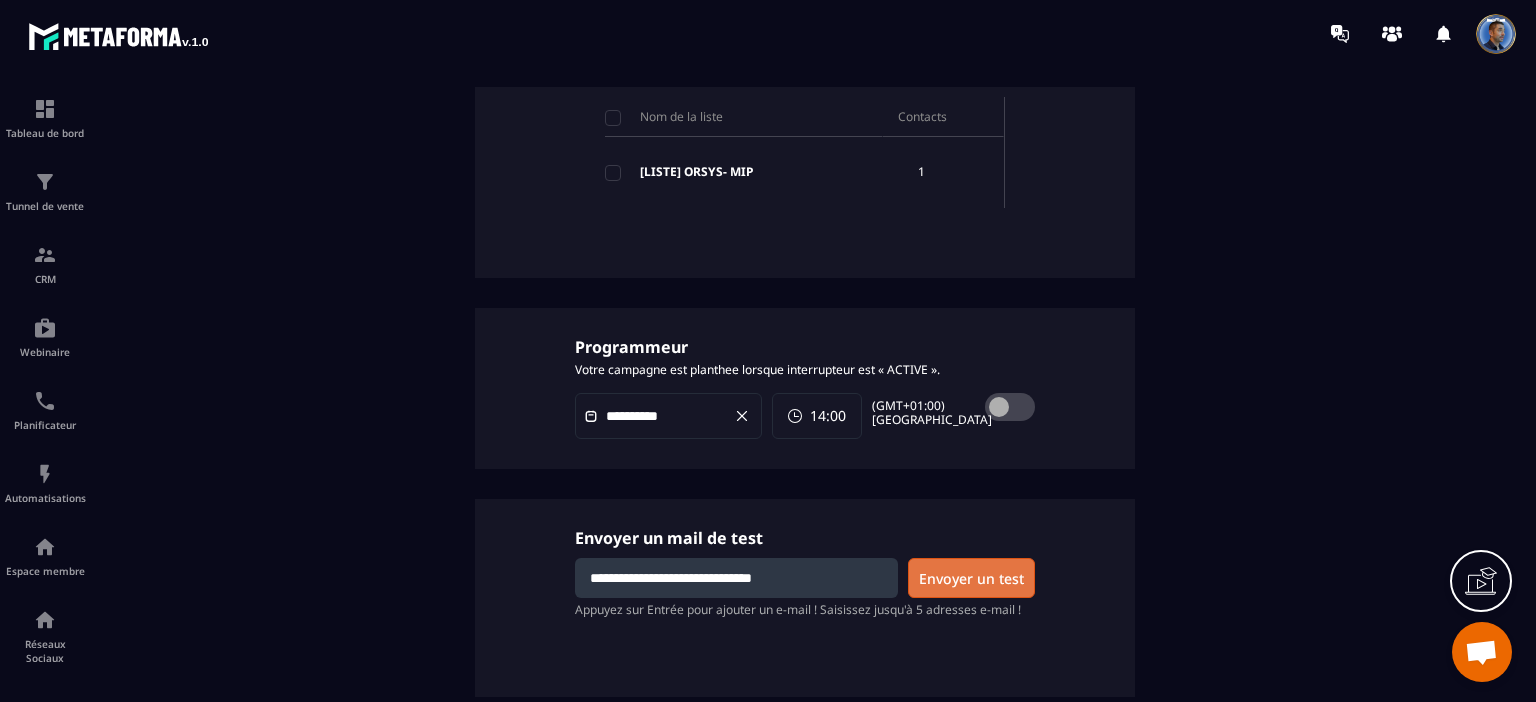 click on "Envoyer un test" at bounding box center [971, 578] 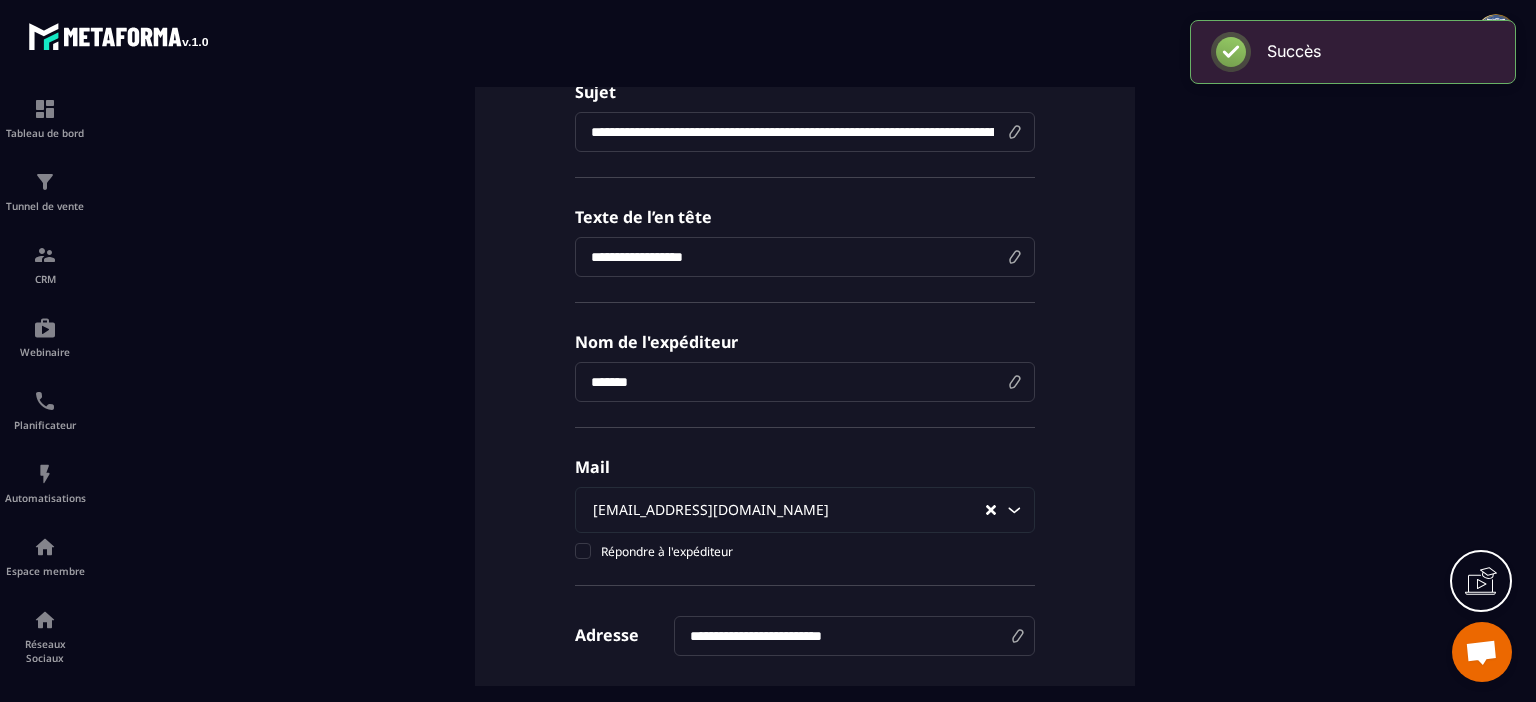 scroll, scrollTop: 0, scrollLeft: 0, axis: both 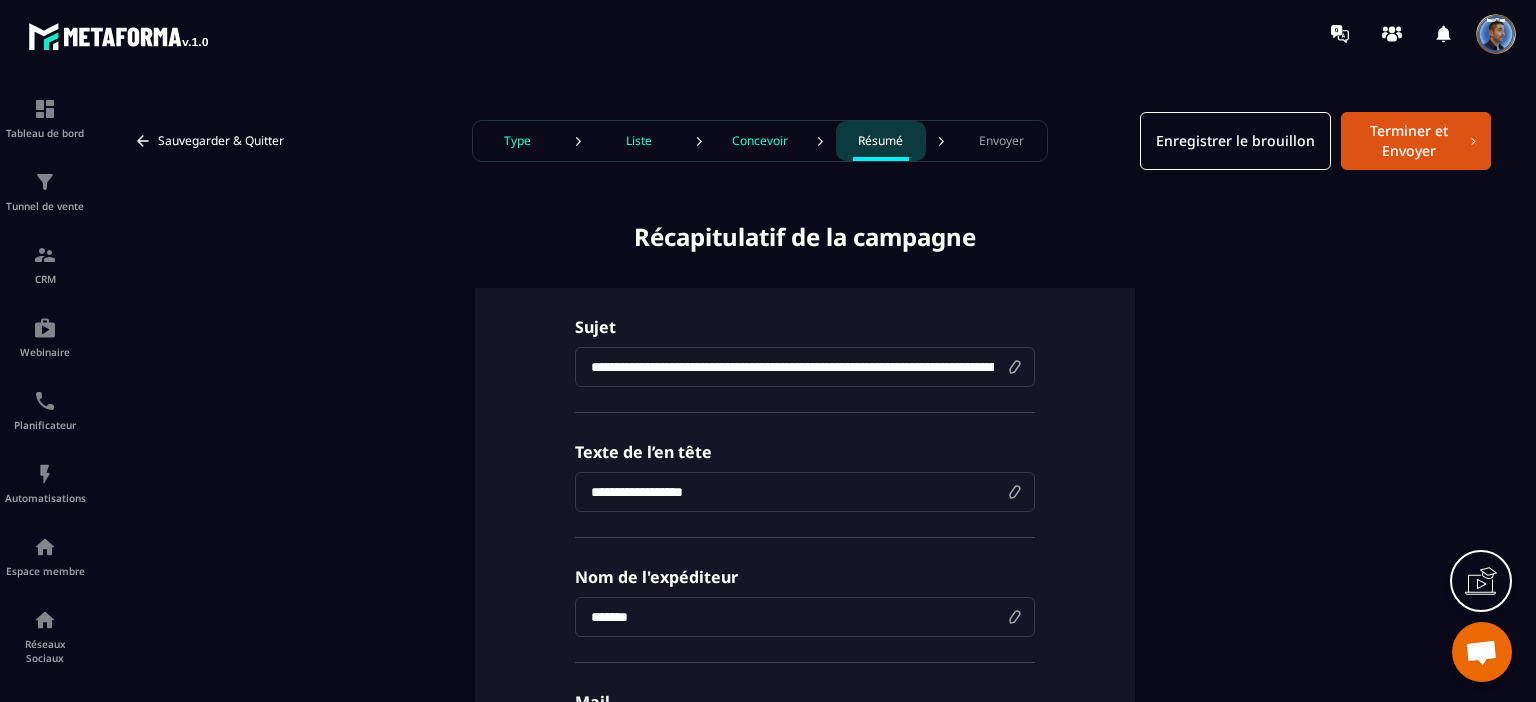 drag, startPoint x: 1406, startPoint y: 133, endPoint x: 1308, endPoint y: 416, distance: 299.48788 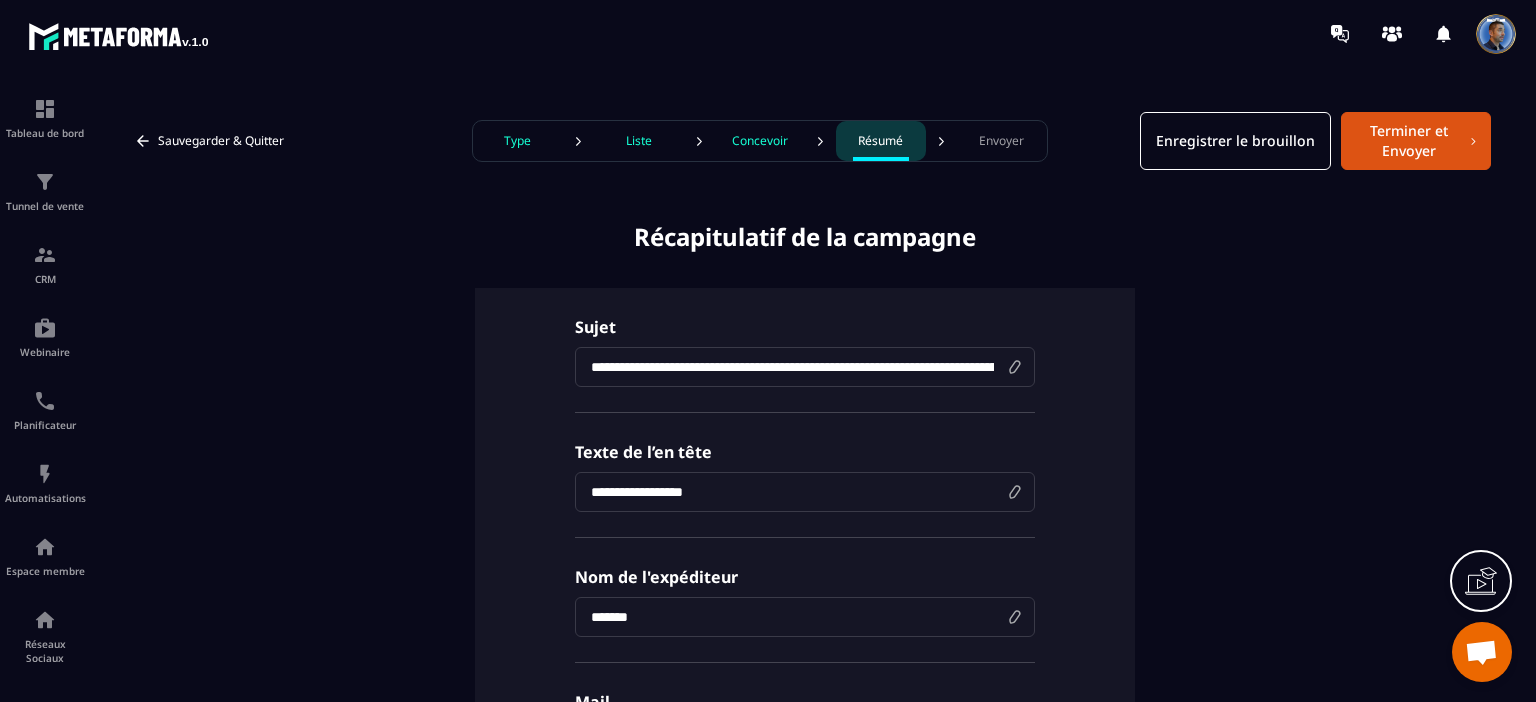 drag, startPoint x: 1389, startPoint y: 137, endPoint x: 1400, endPoint y: 356, distance: 219.27608 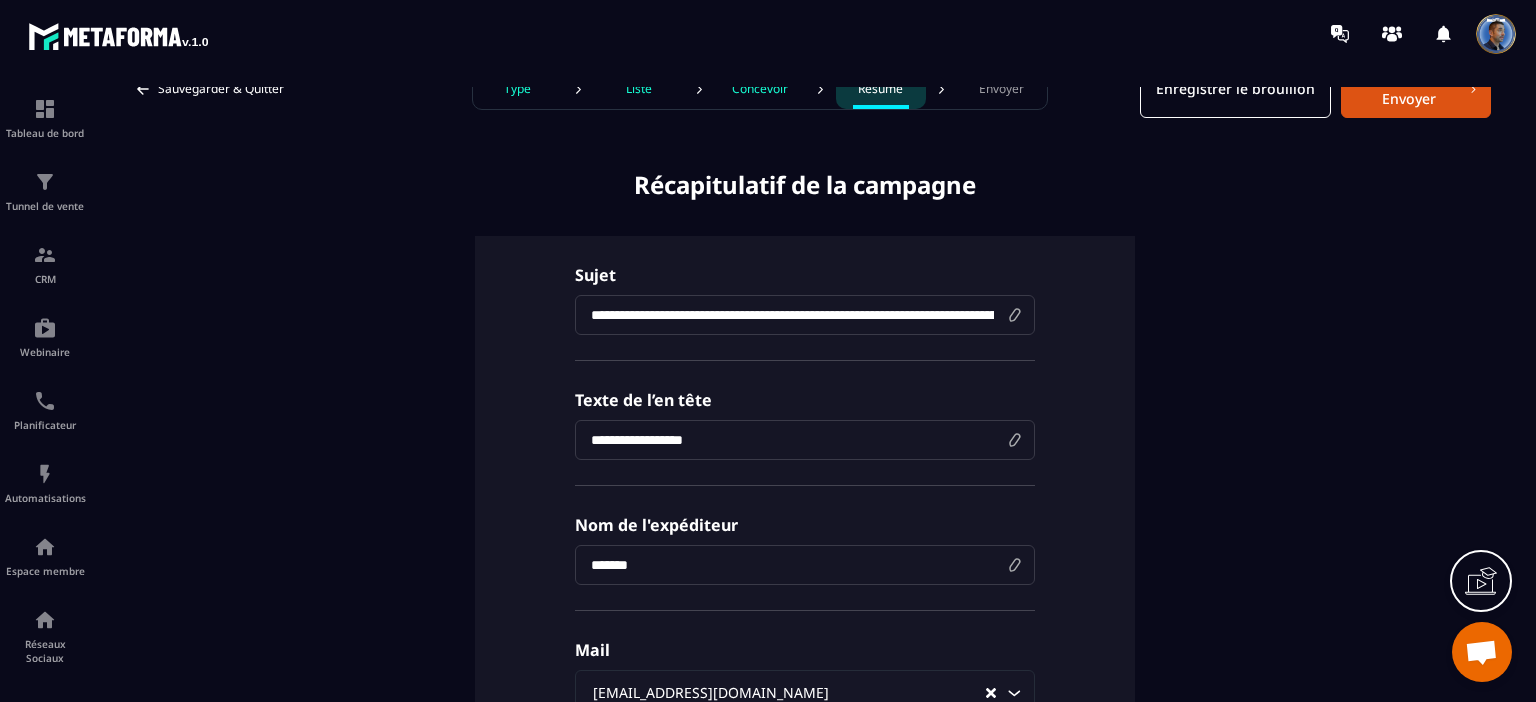 scroll, scrollTop: 0, scrollLeft: 0, axis: both 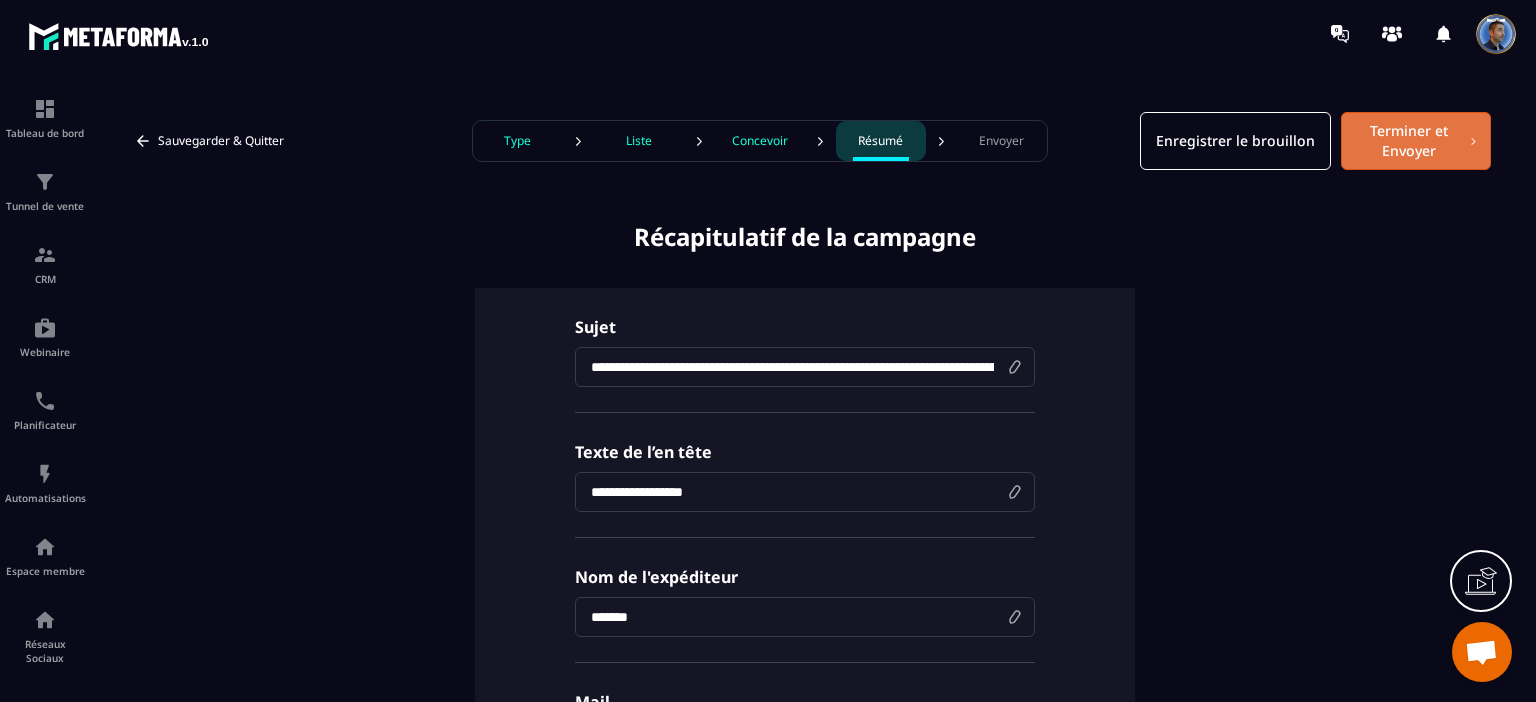 click on "Terminer et Envoyer" at bounding box center (1416, 141) 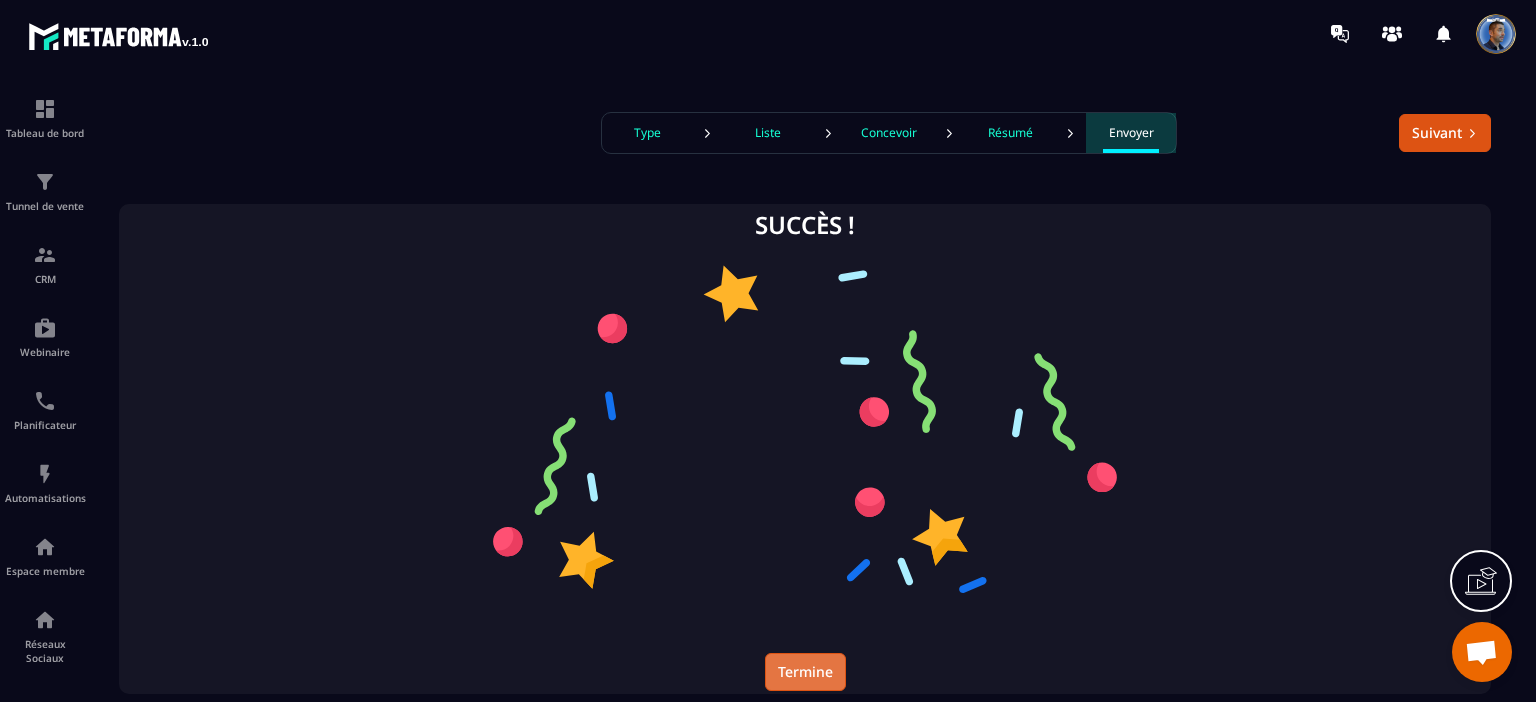click on "Termine" at bounding box center (805, 672) 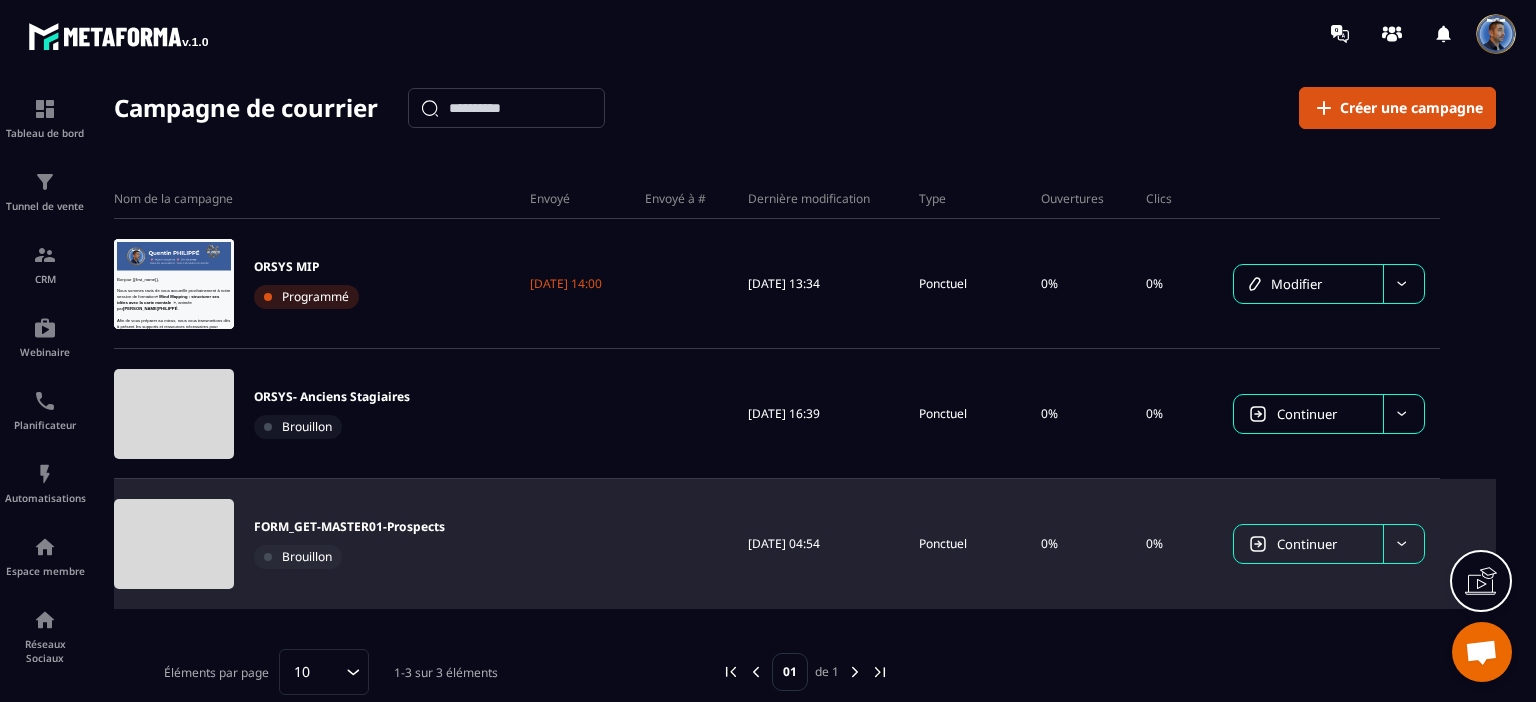 scroll, scrollTop: 0, scrollLeft: 0, axis: both 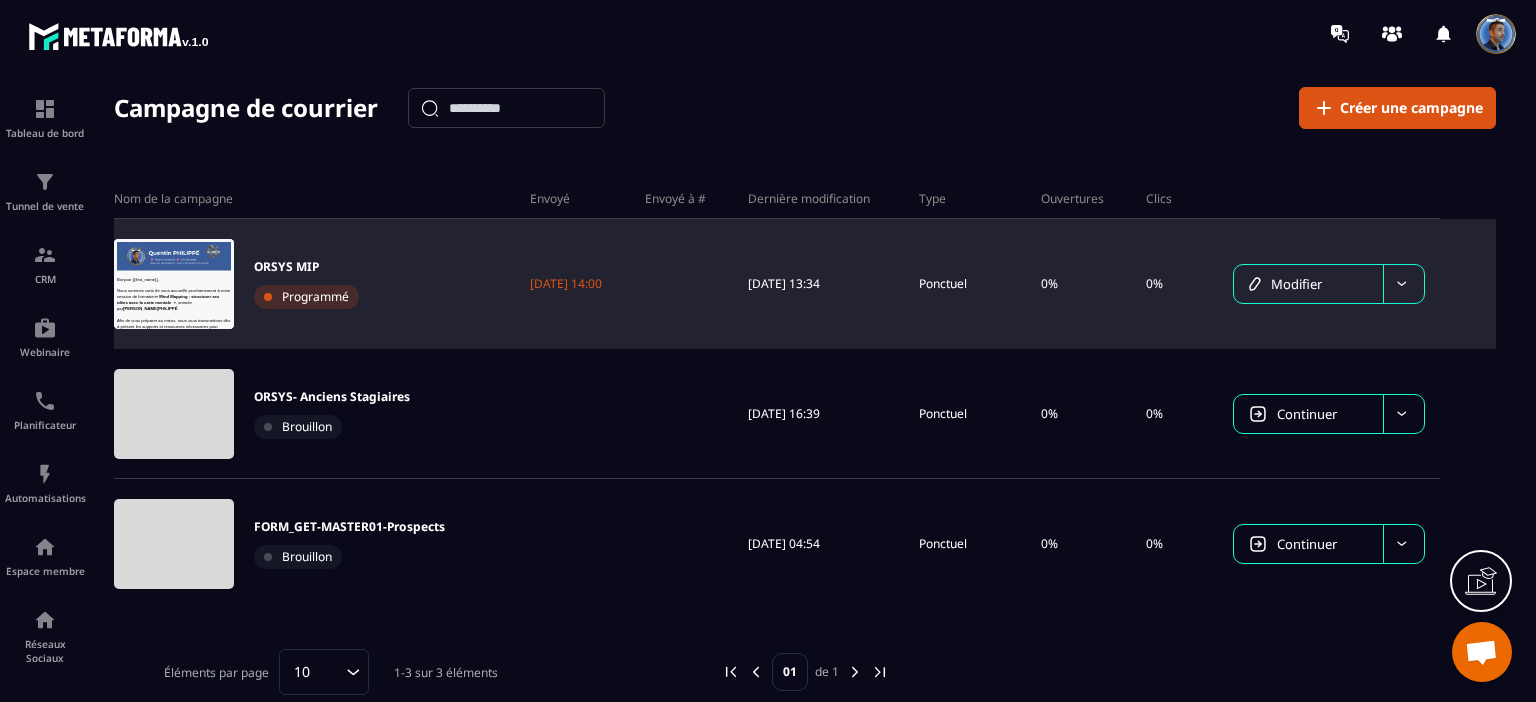 click on "Modifier" at bounding box center (1308, 284) 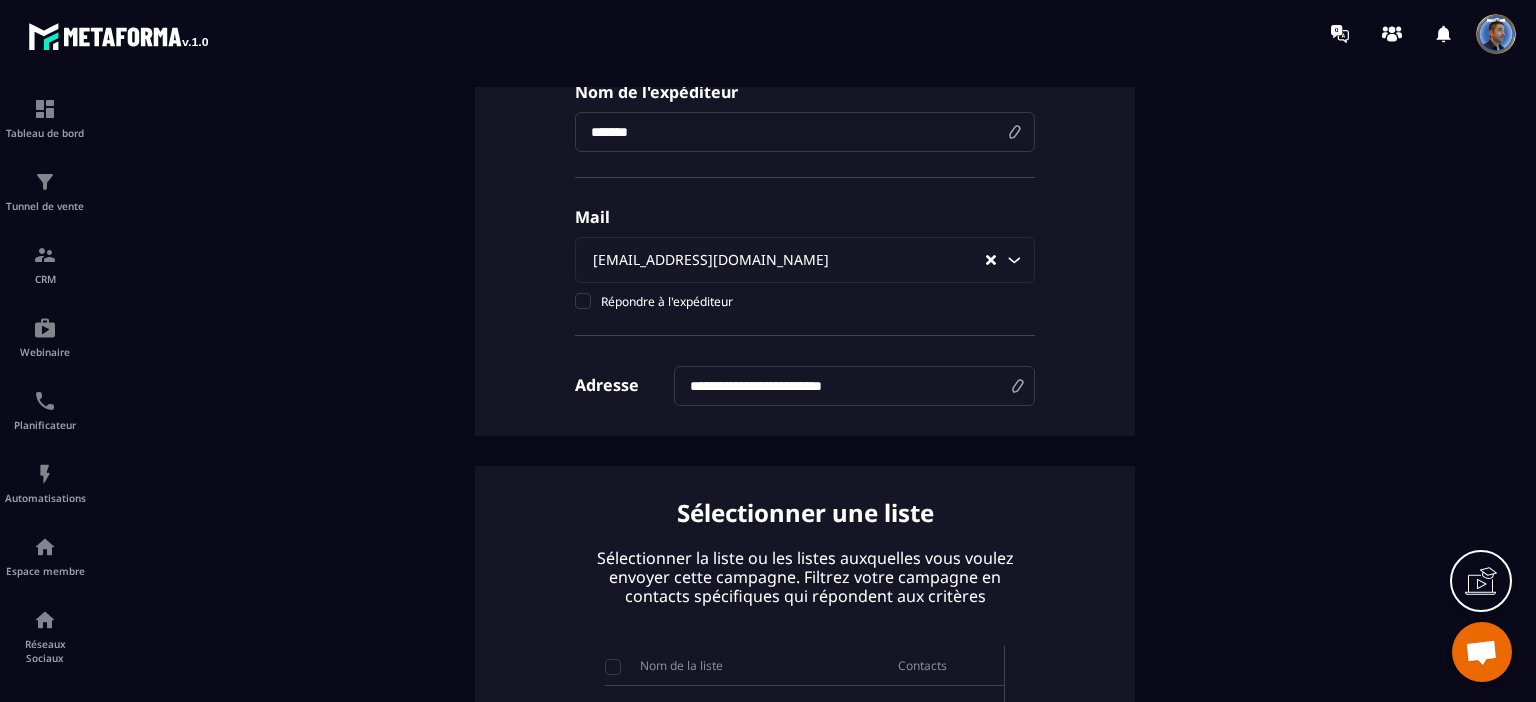 scroll, scrollTop: 400, scrollLeft: 0, axis: vertical 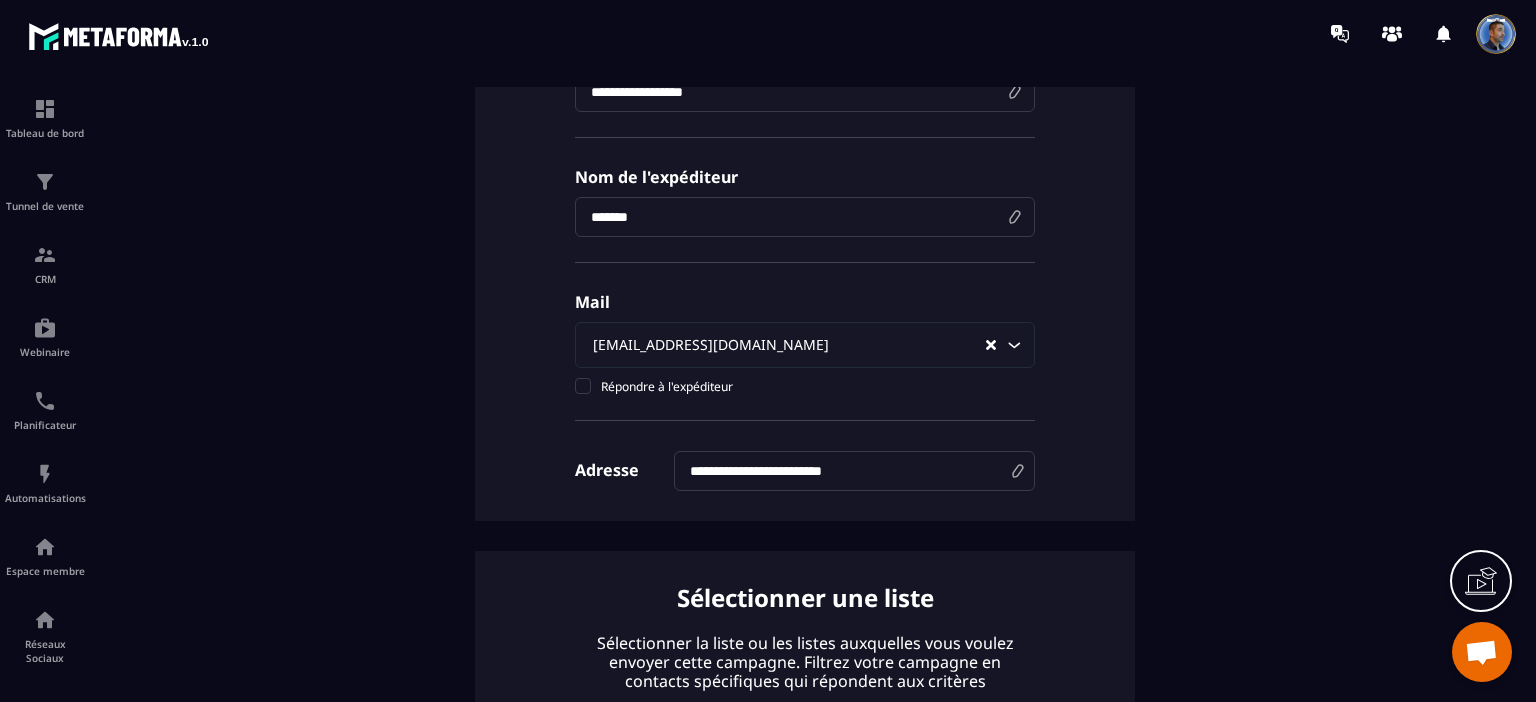click on "**********" at bounding box center (854, 471) 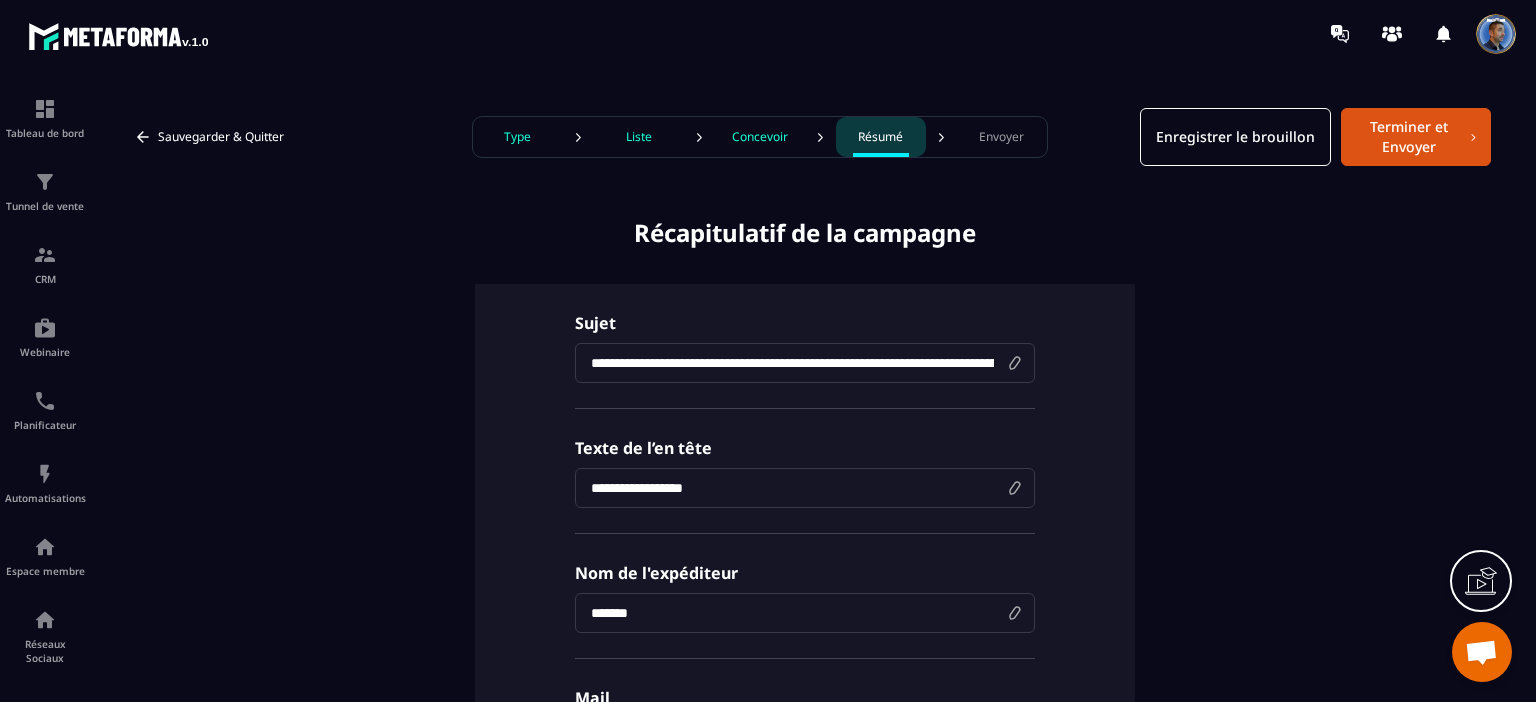 scroll, scrollTop: 0, scrollLeft: 0, axis: both 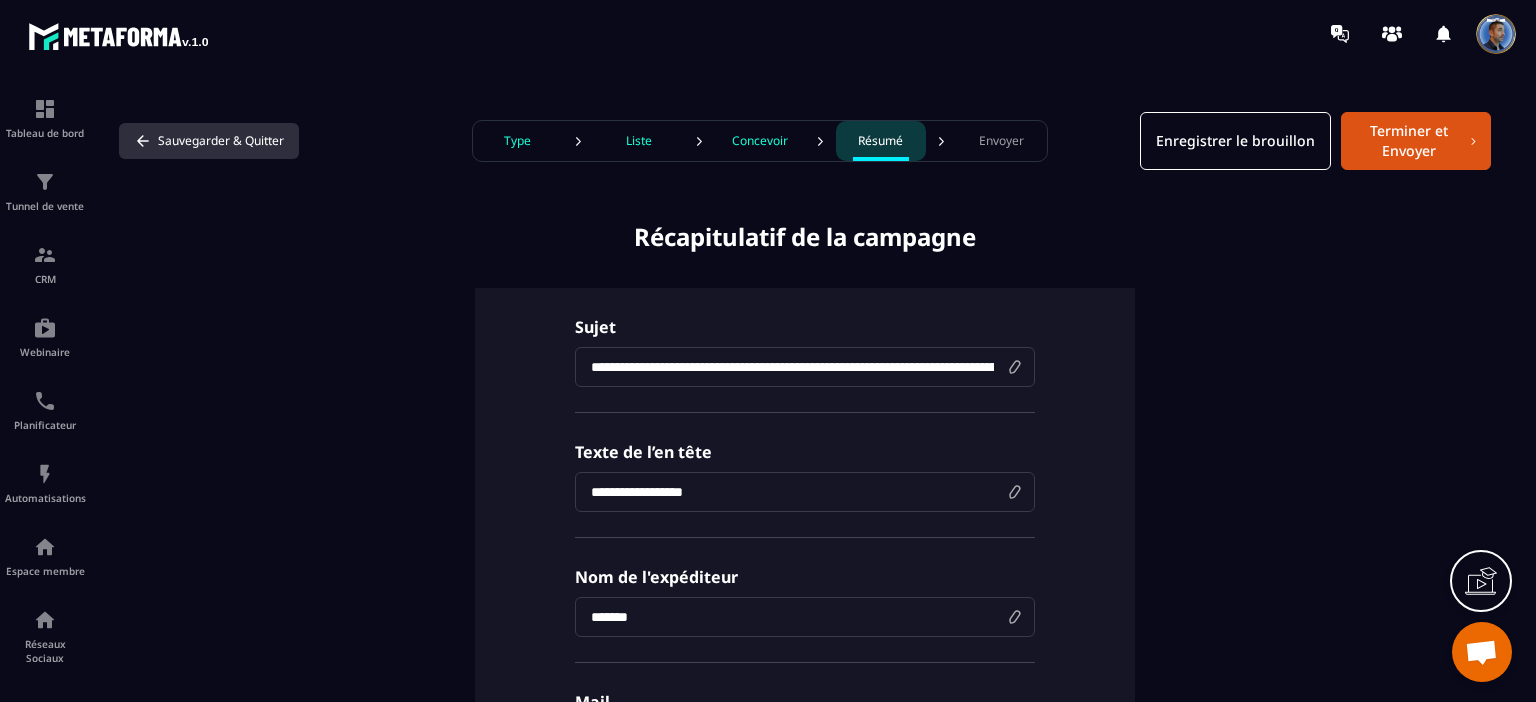click on "Sauvegarder & Quitter" at bounding box center [209, 141] 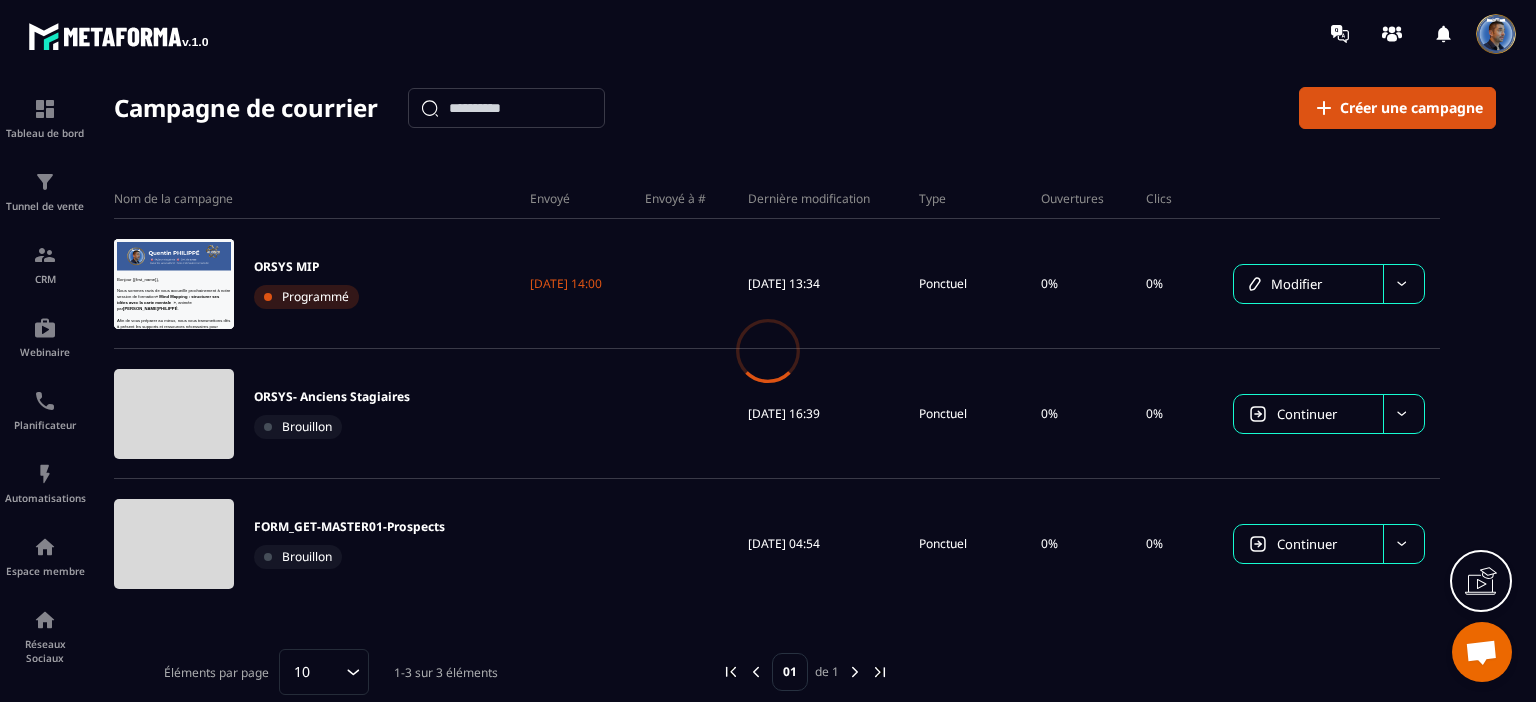 scroll, scrollTop: 0, scrollLeft: 0, axis: both 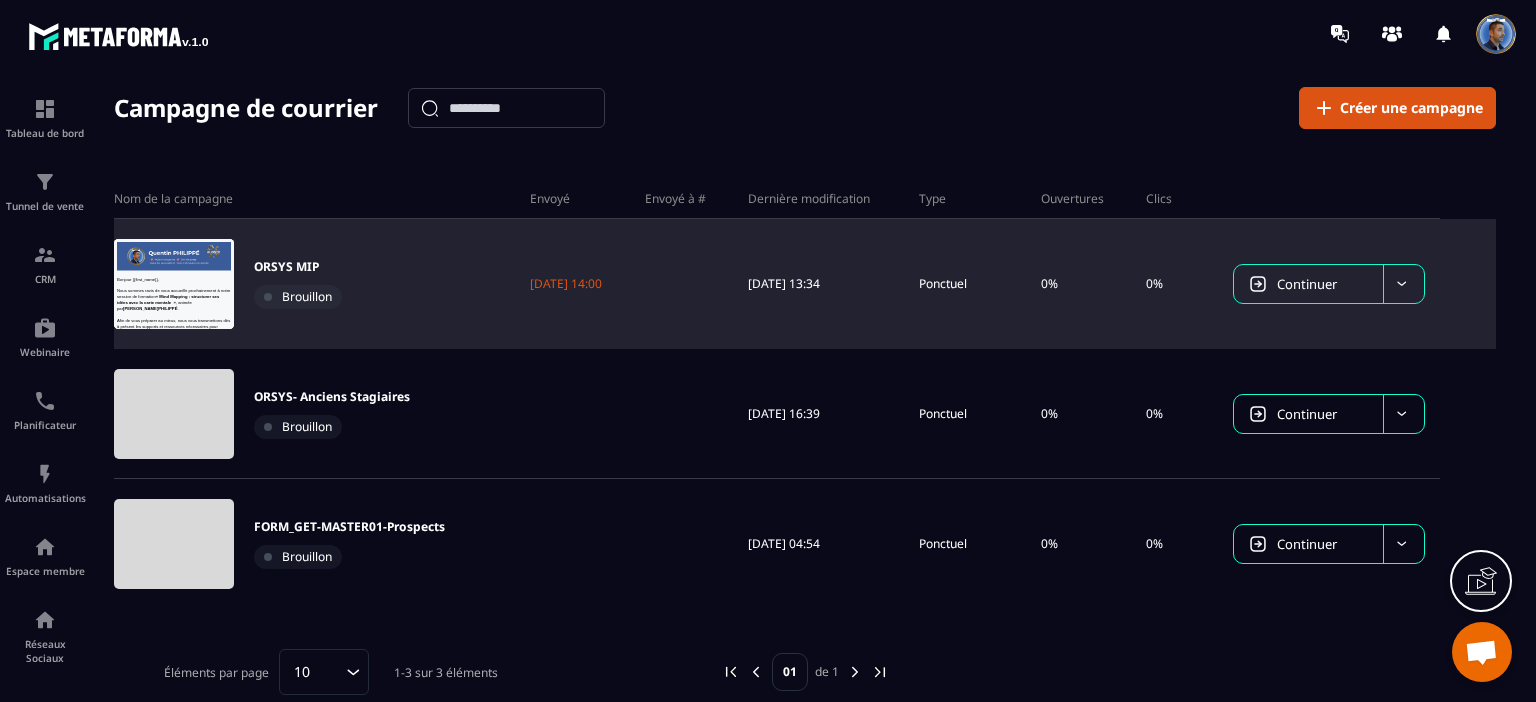 click 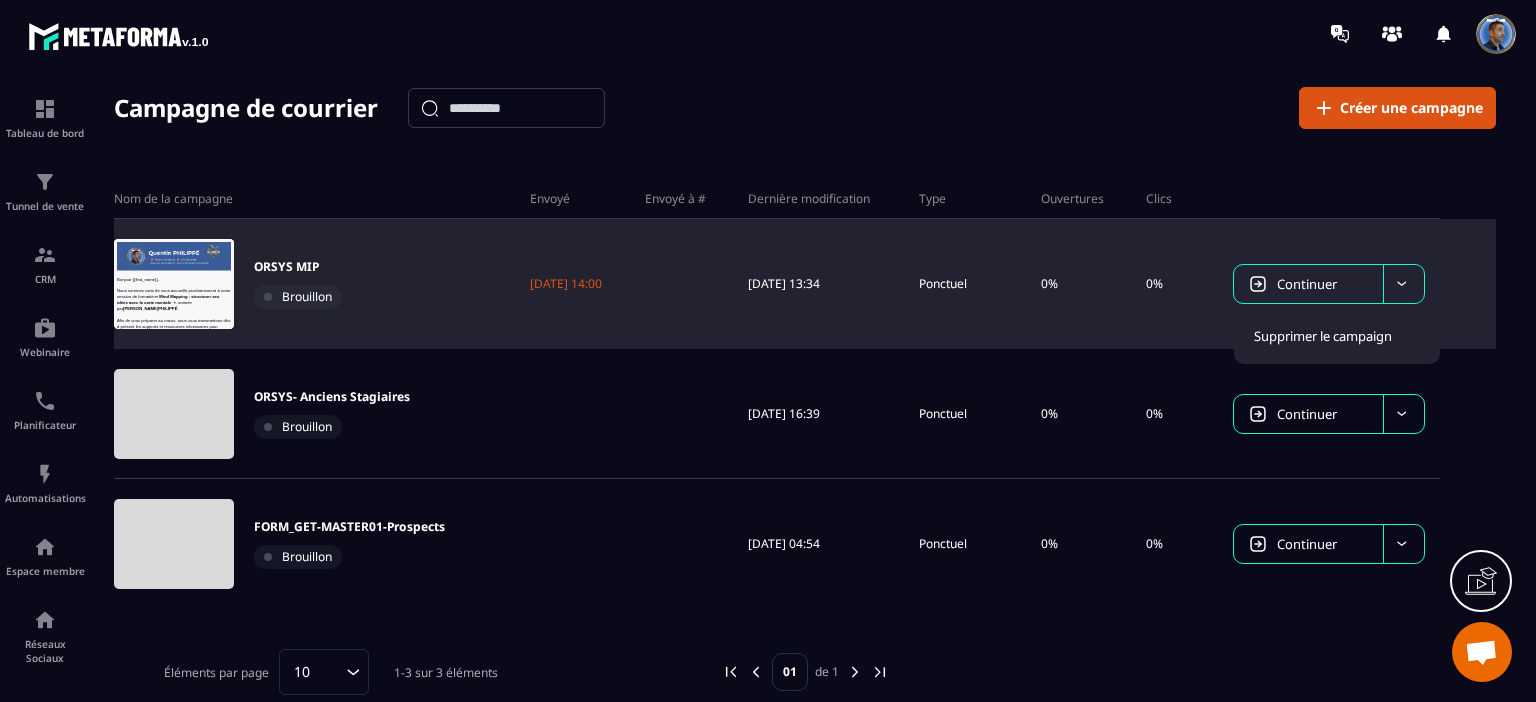 click on "Continuer" at bounding box center (1307, 284) 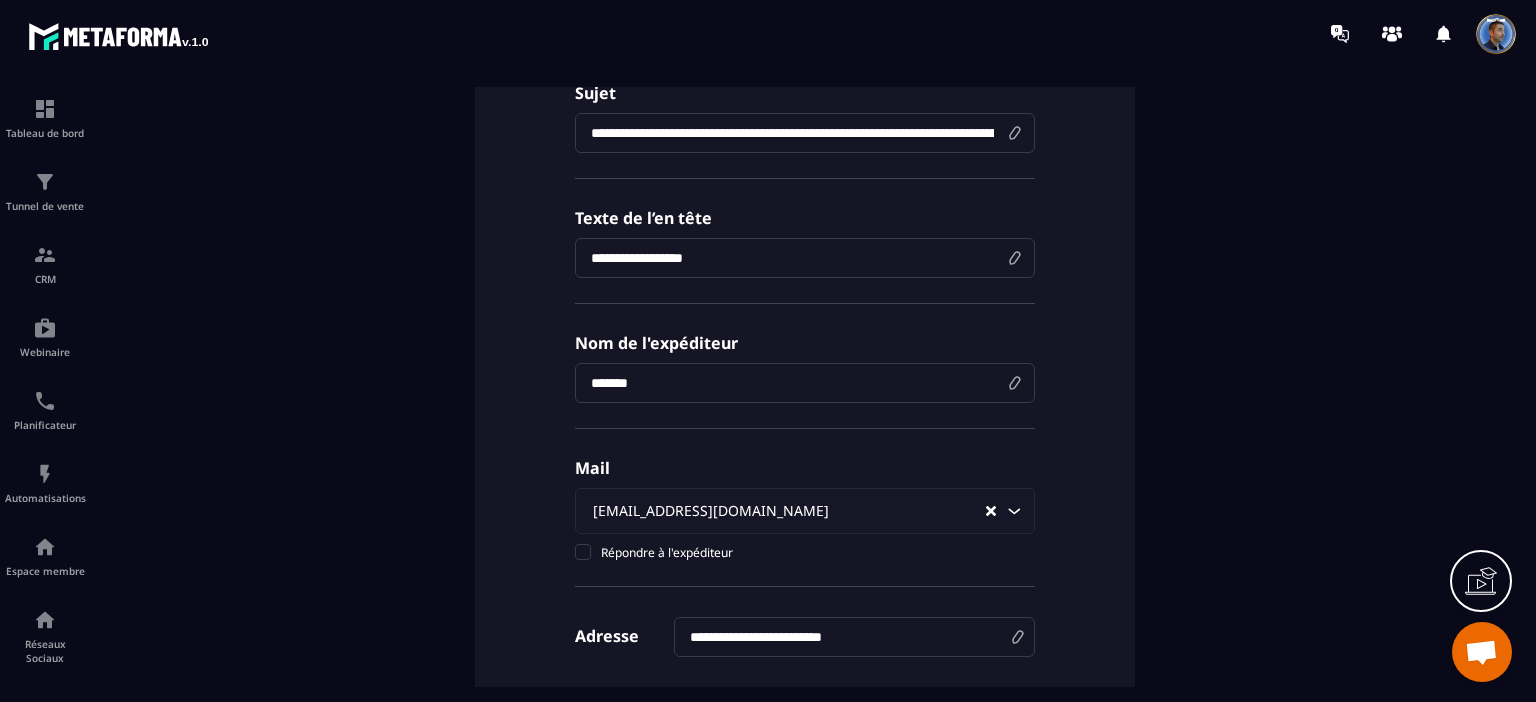scroll, scrollTop: 0, scrollLeft: 0, axis: both 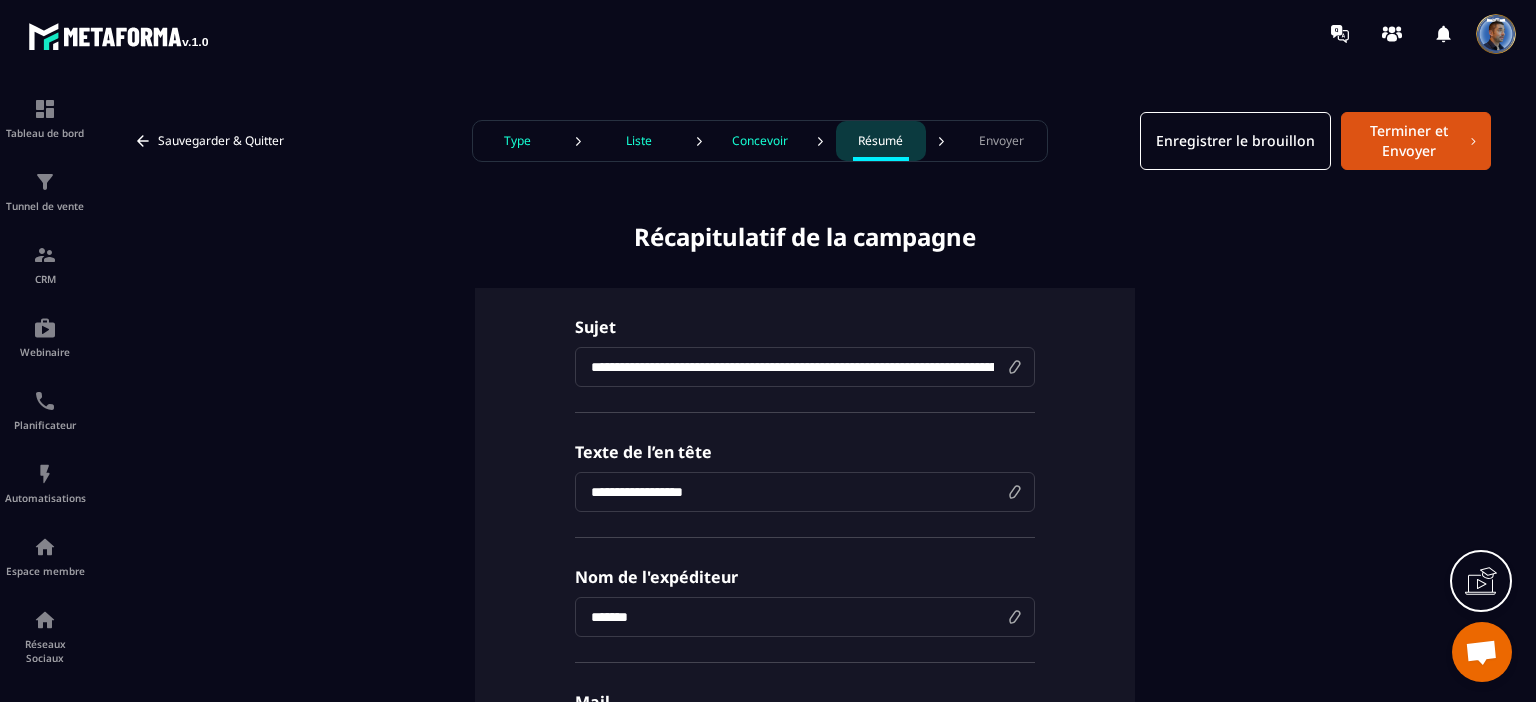 click on "Concevoir" at bounding box center [760, 141] 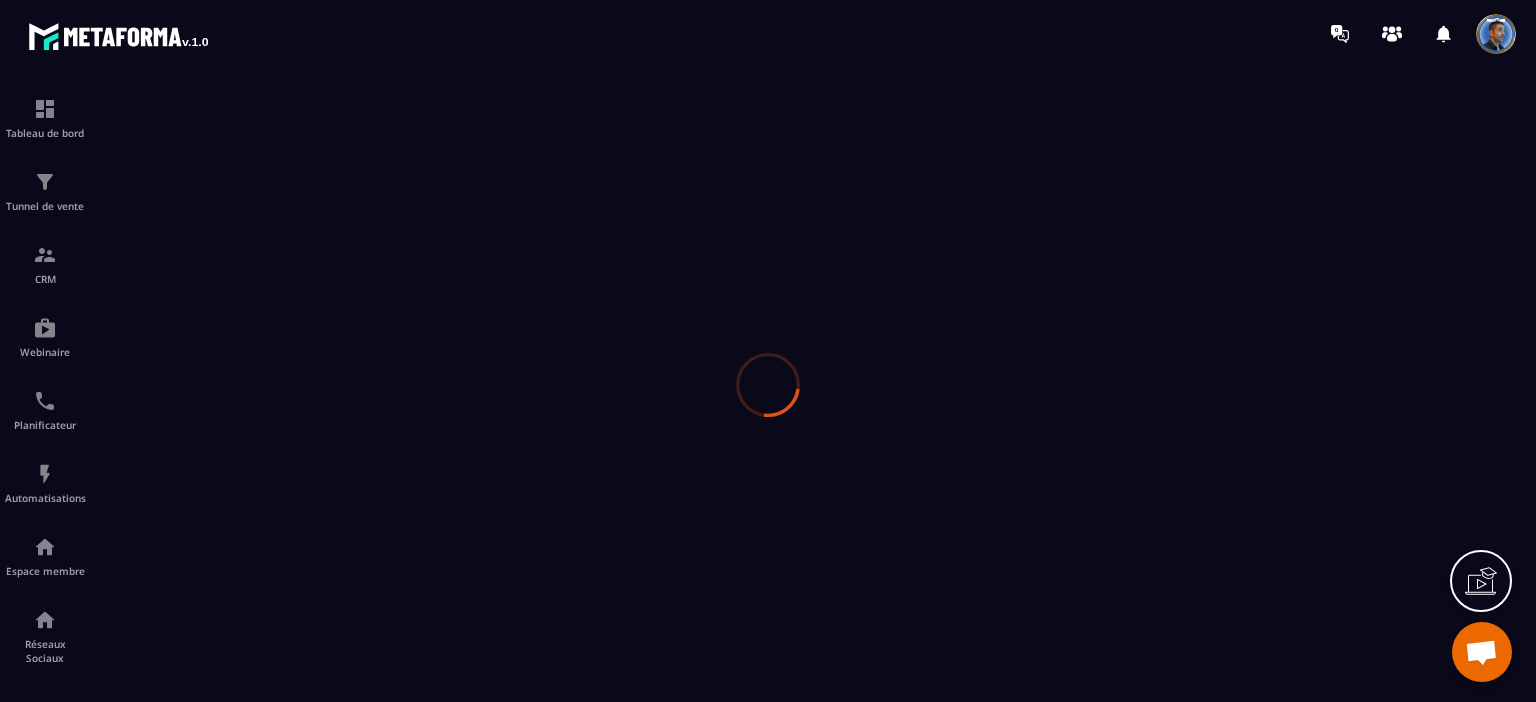 scroll, scrollTop: 0, scrollLeft: 0, axis: both 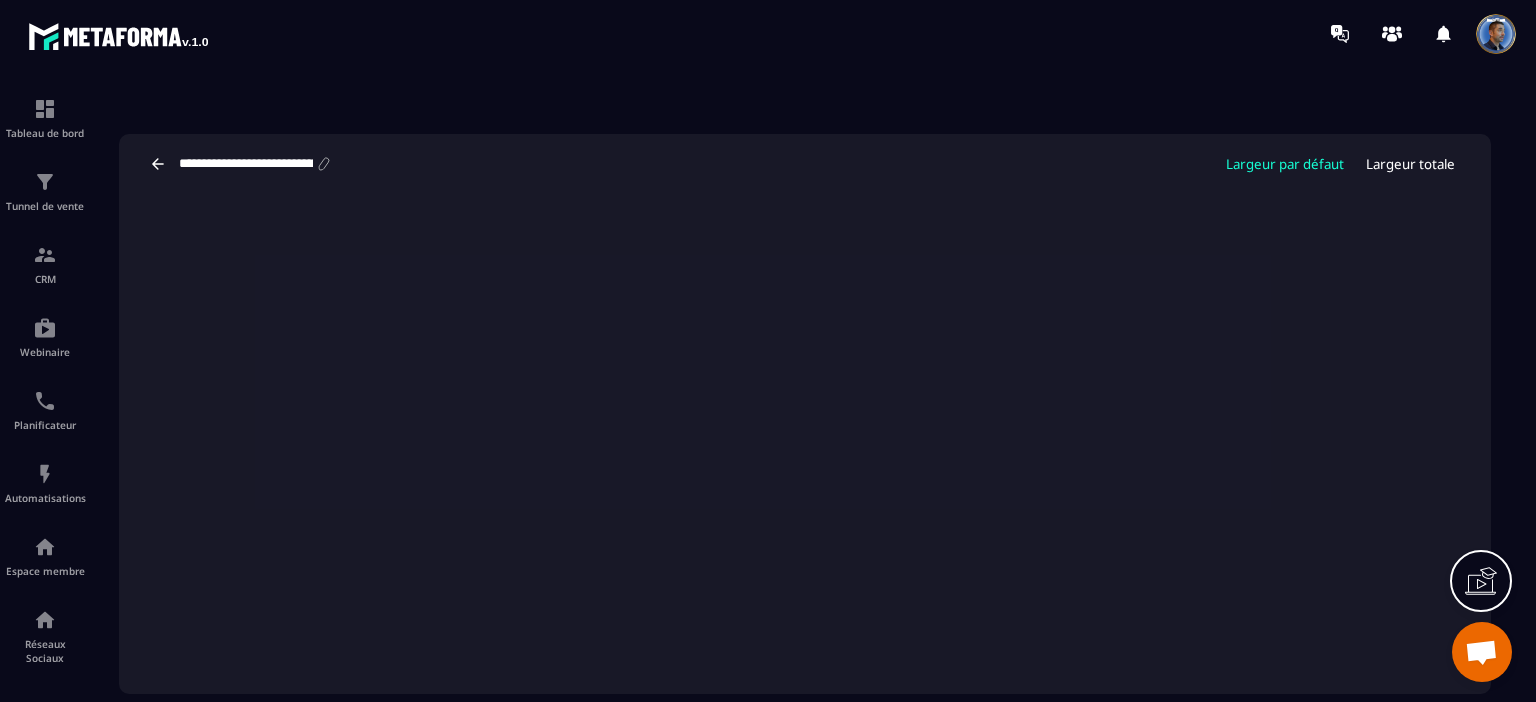 click on "**********" at bounding box center (246, 164) 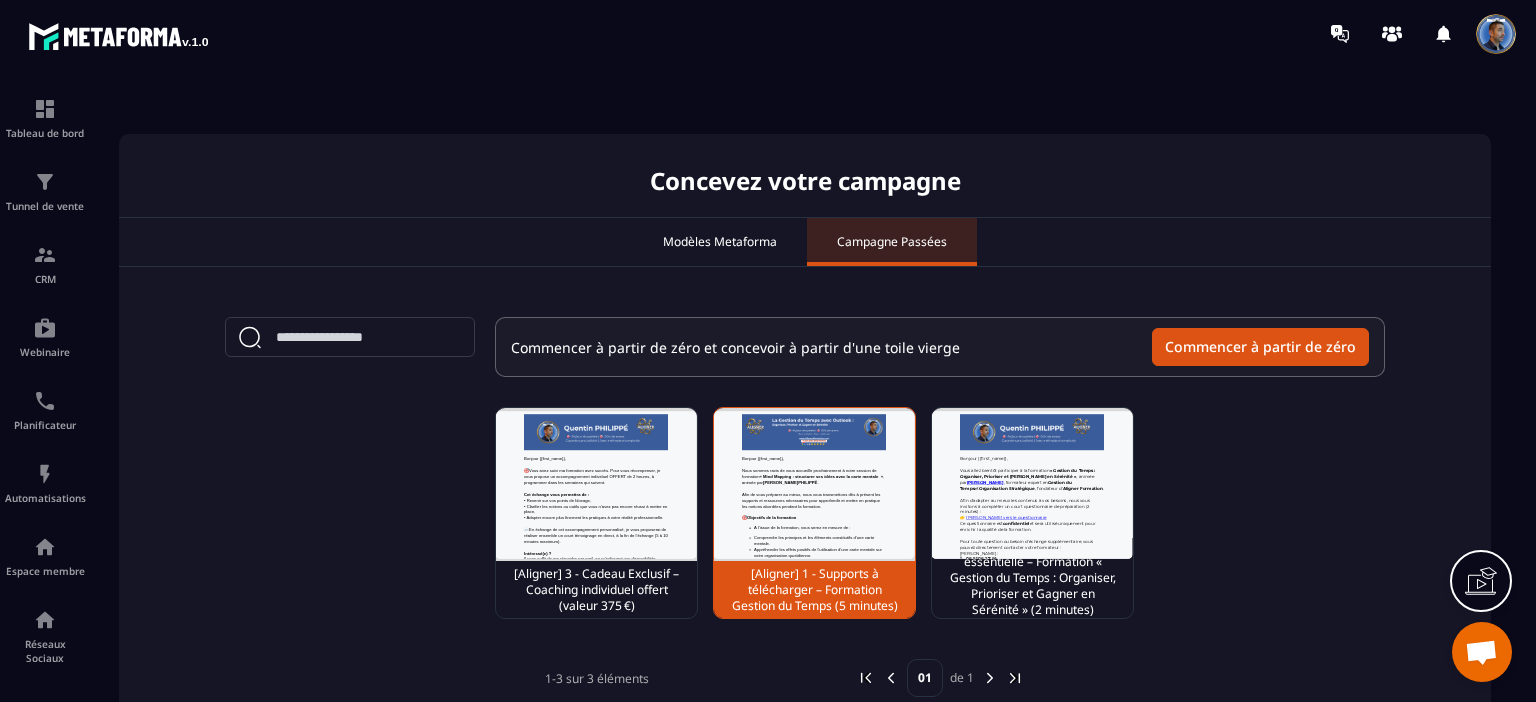 scroll, scrollTop: 0, scrollLeft: 0, axis: both 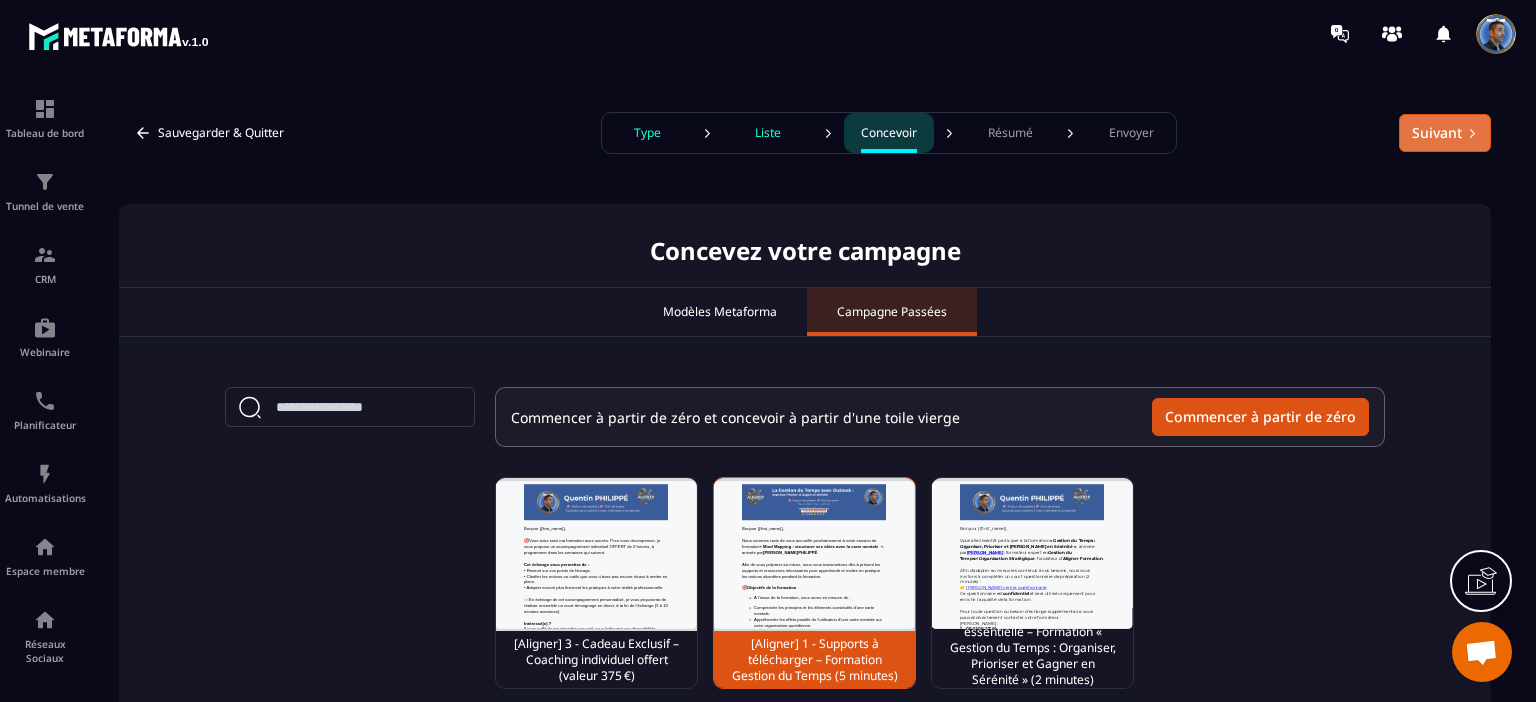 click on "Suivant" at bounding box center (1445, 133) 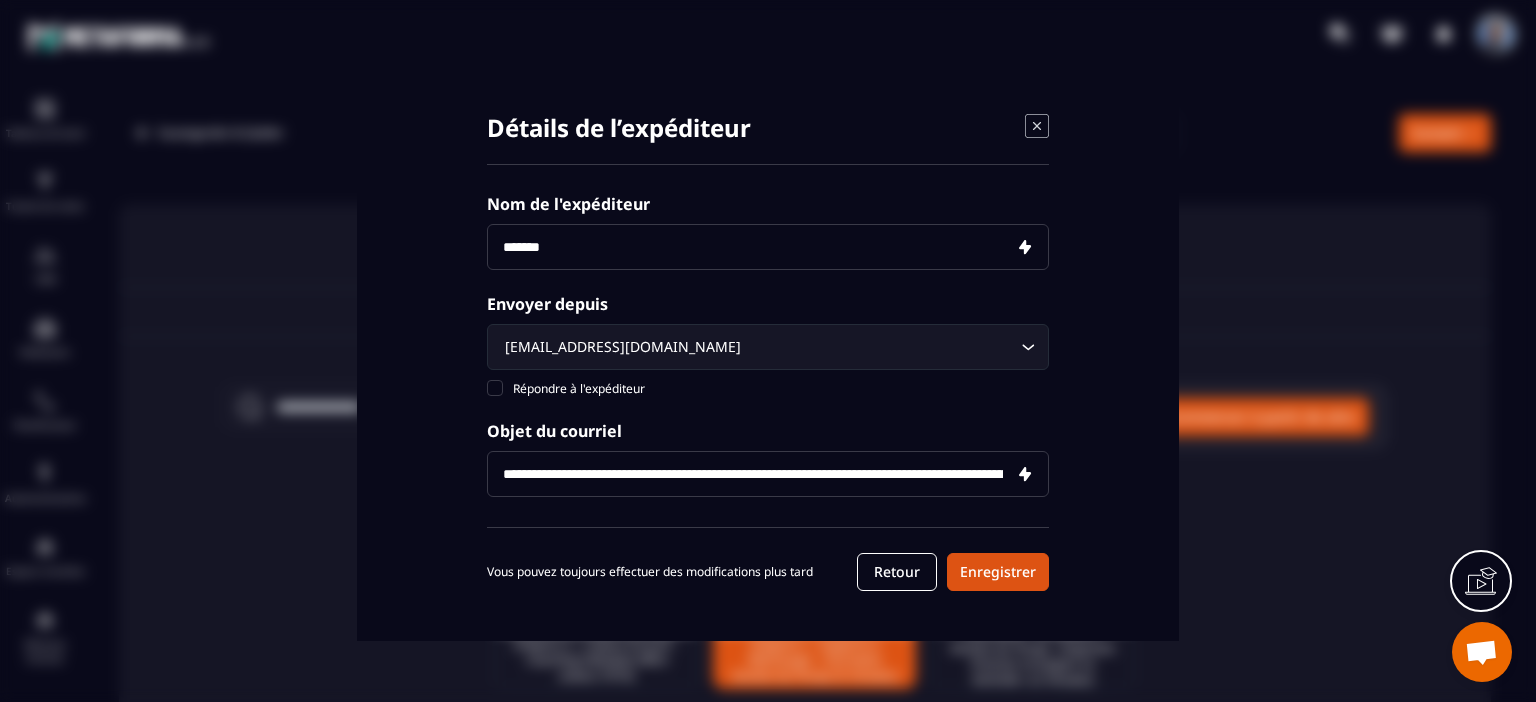click on "**********" at bounding box center (768, 474) 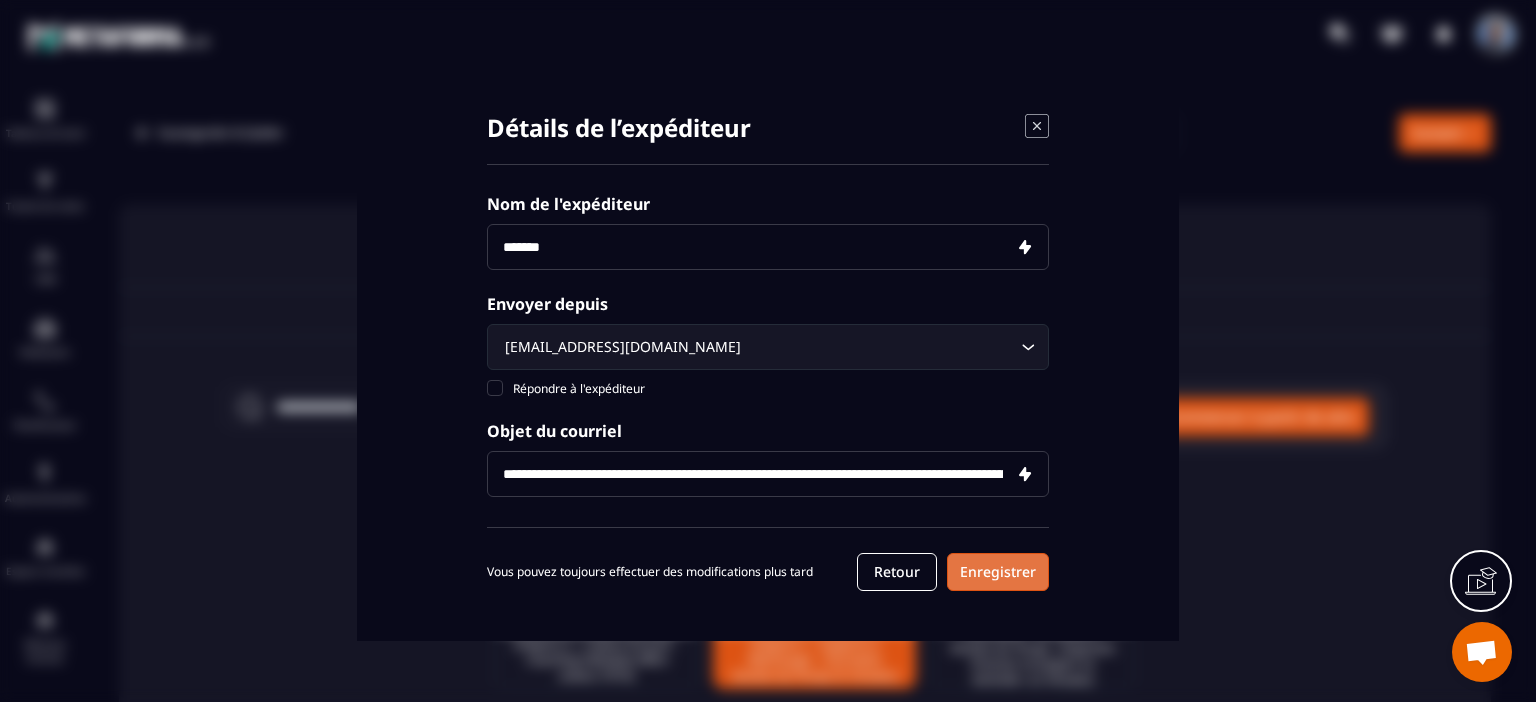 type on "**********" 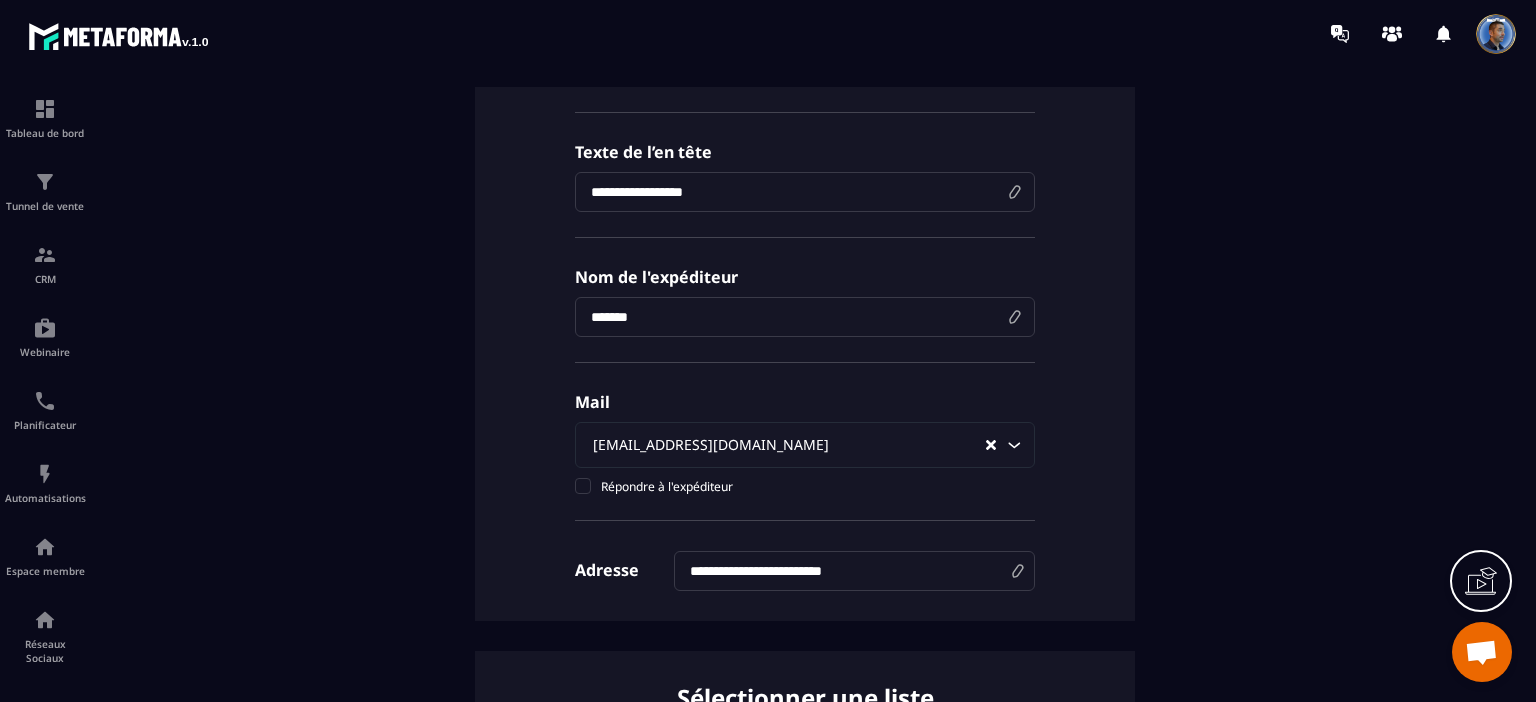 scroll, scrollTop: 200, scrollLeft: 0, axis: vertical 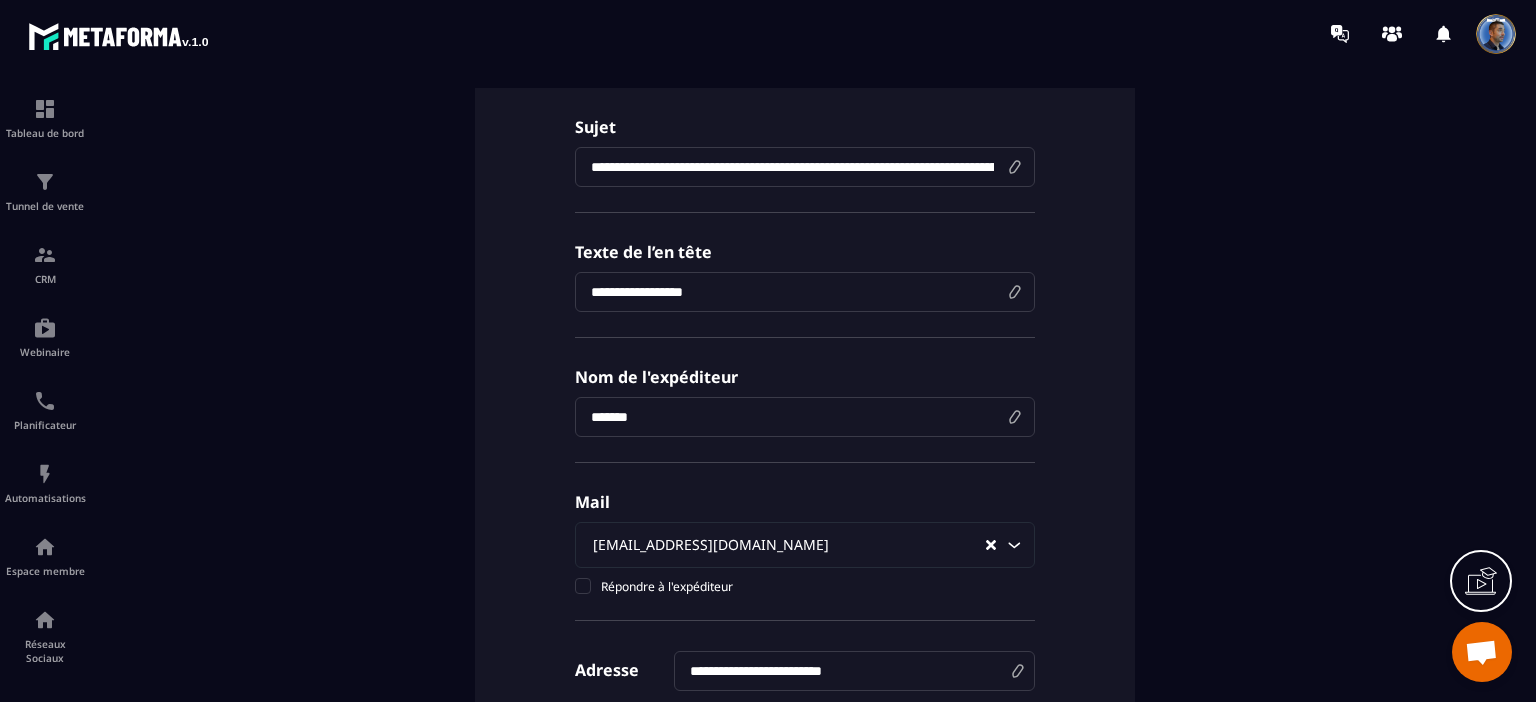 drag, startPoint x: 715, startPoint y: 287, endPoint x: 591, endPoint y: 292, distance: 124.10077 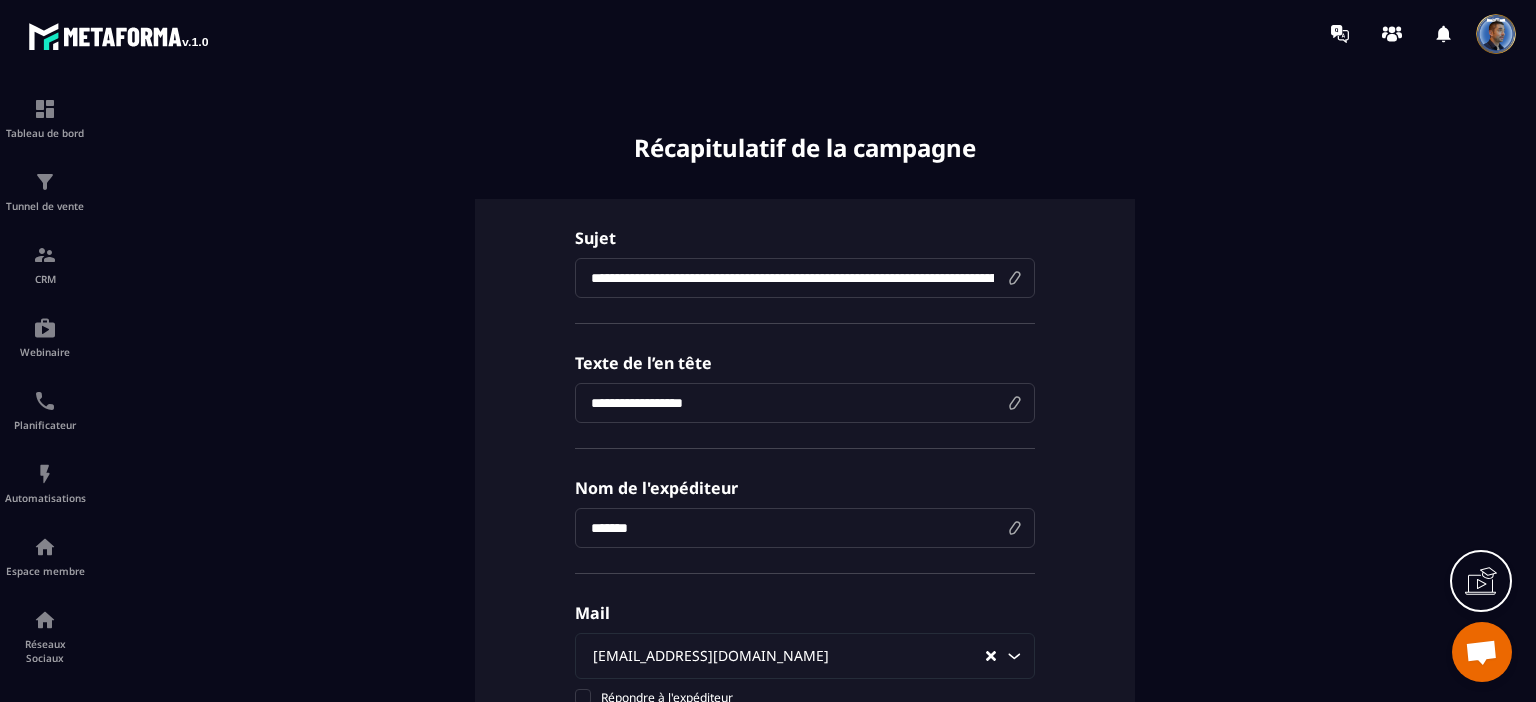 scroll, scrollTop: 0, scrollLeft: 0, axis: both 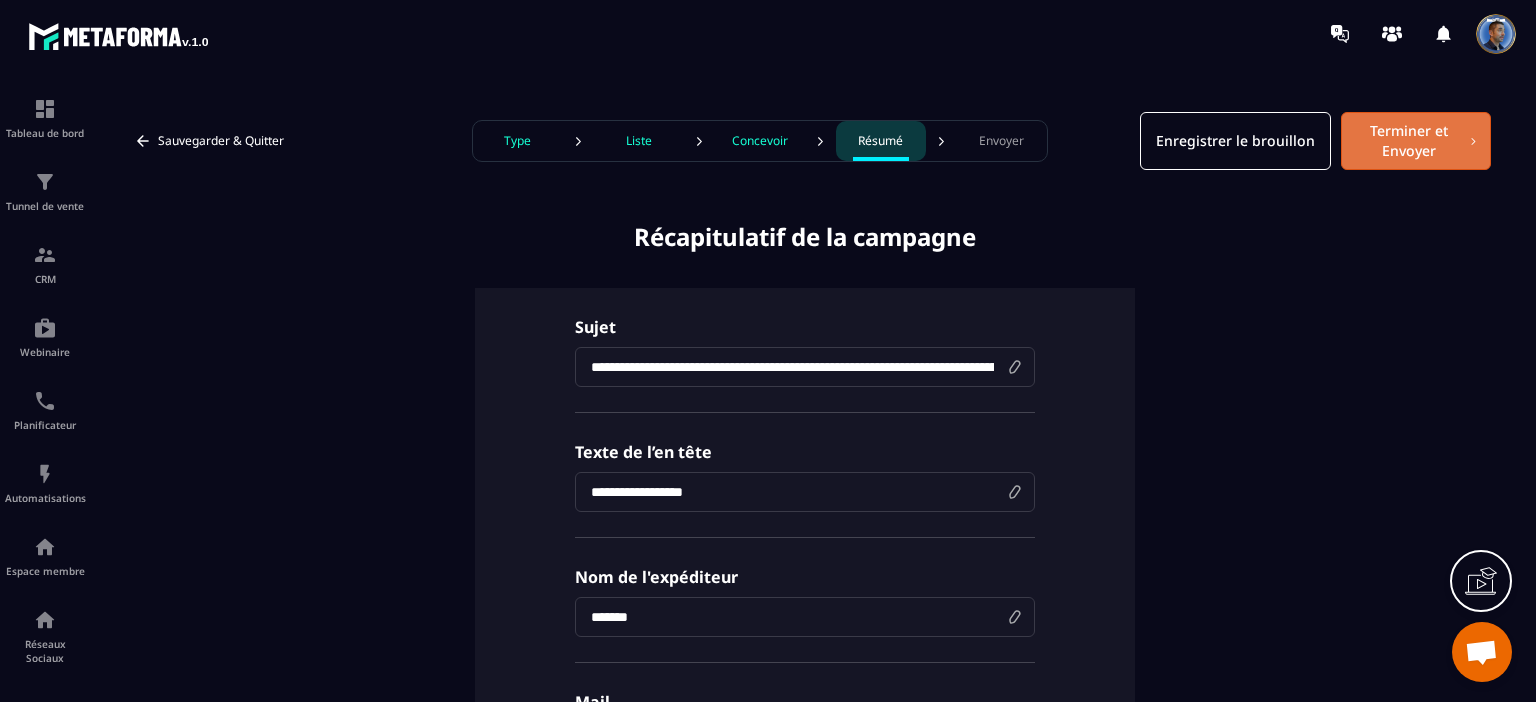 click on "Terminer et Envoyer" at bounding box center (1416, 141) 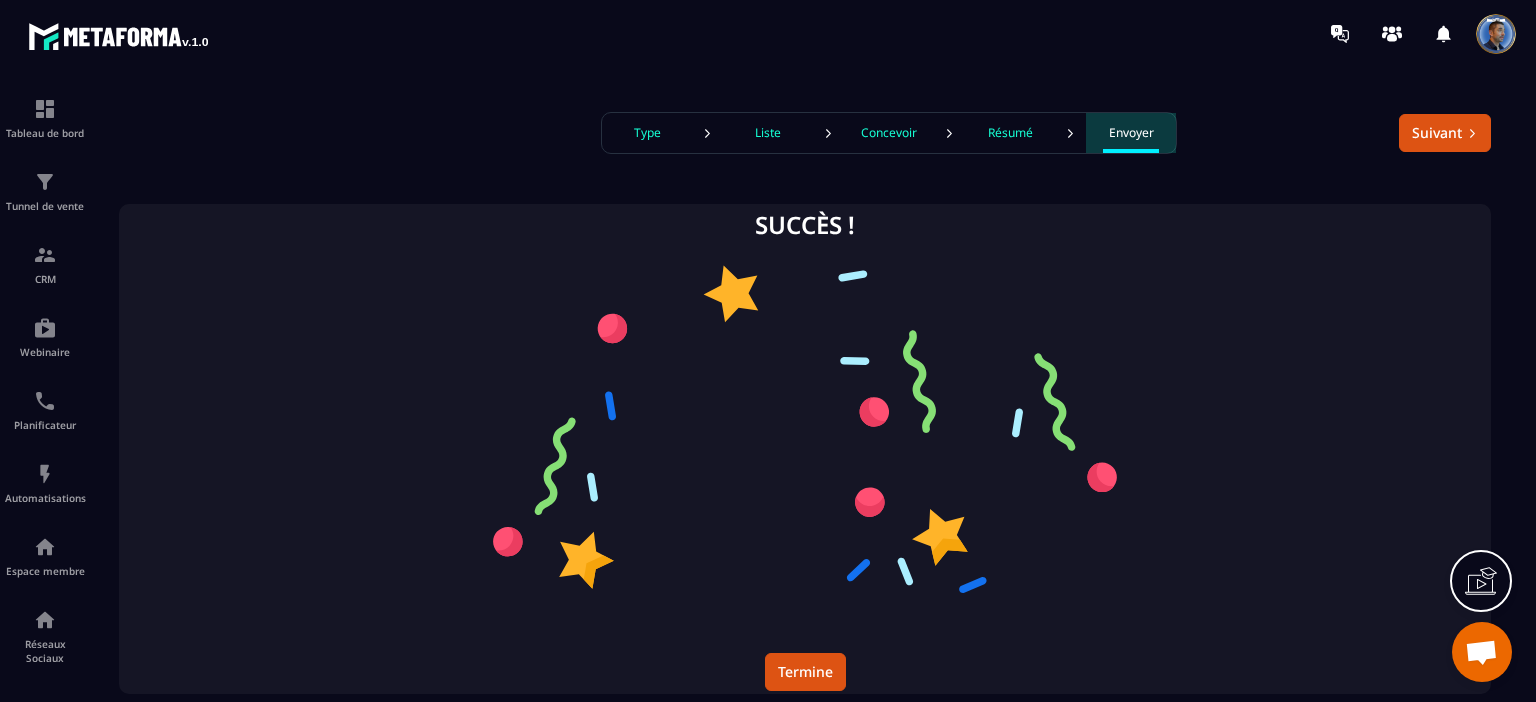 drag, startPoint x: 1452, startPoint y: 134, endPoint x: 1274, endPoint y: 437, distance: 351.4157 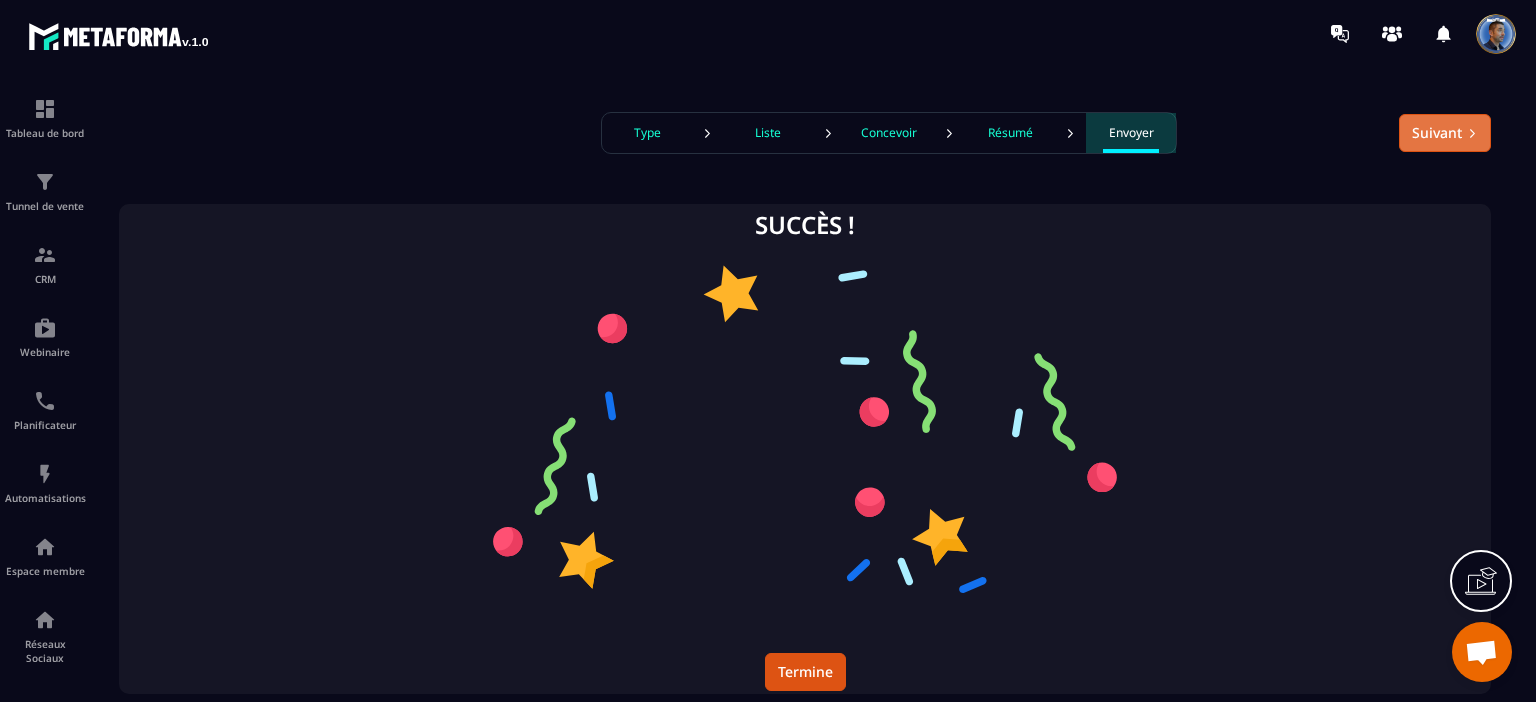 click 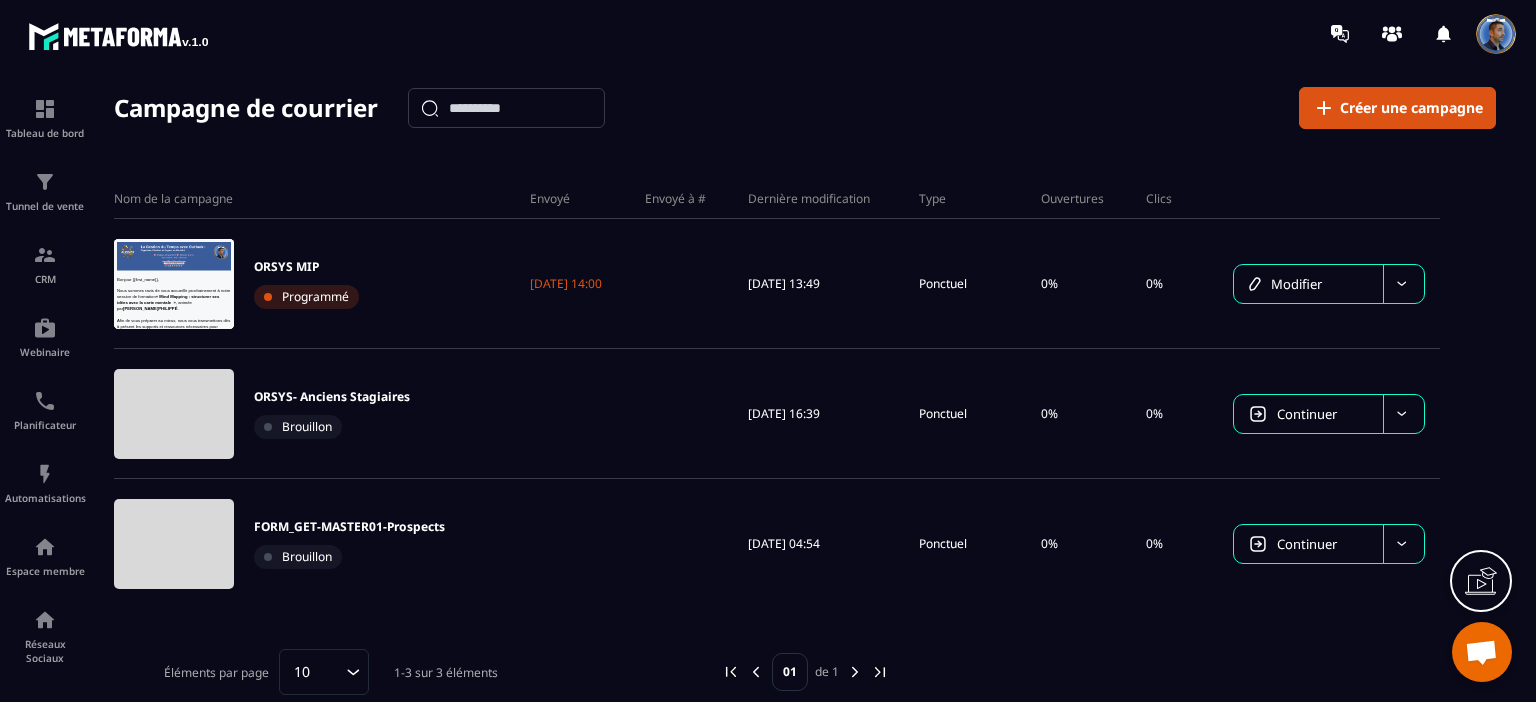 scroll, scrollTop: 0, scrollLeft: 0, axis: both 